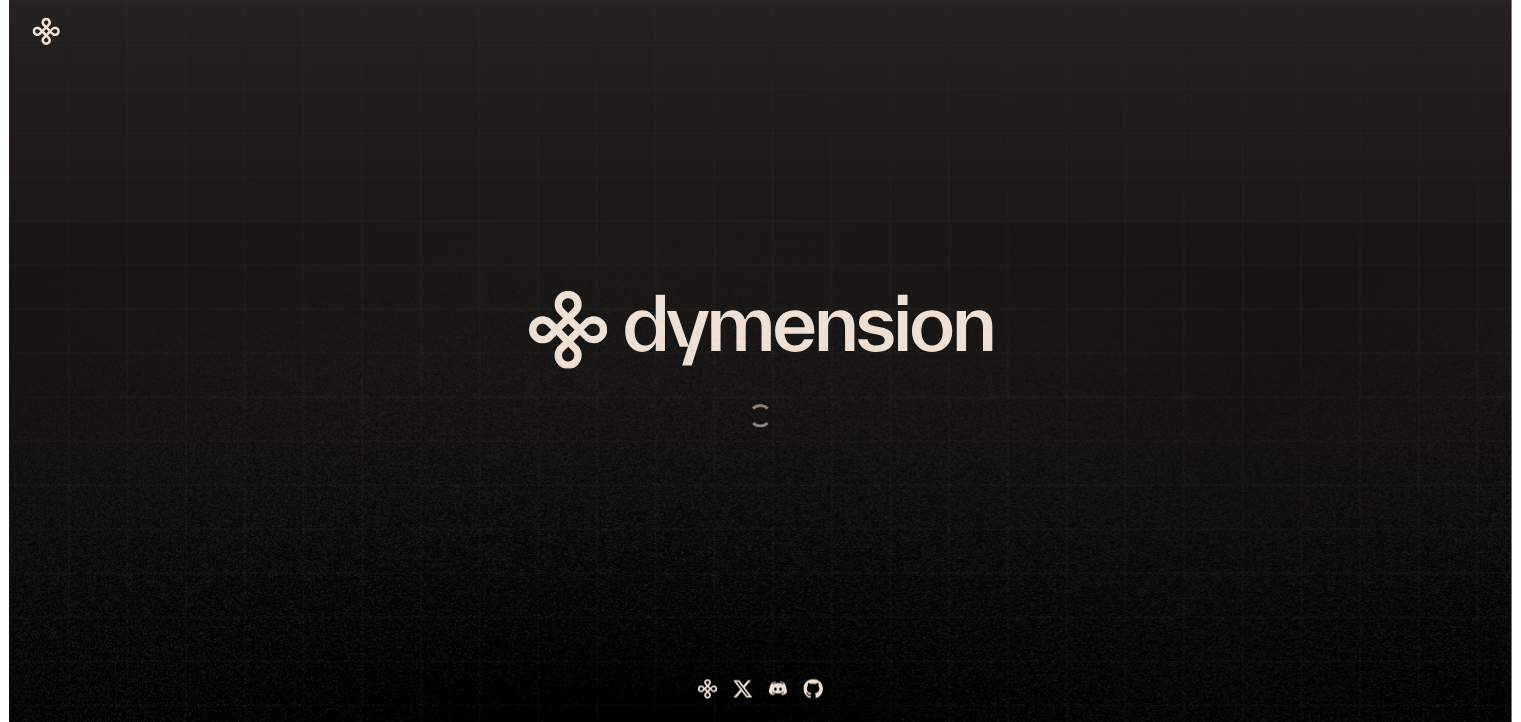 scroll, scrollTop: 0, scrollLeft: 0, axis: both 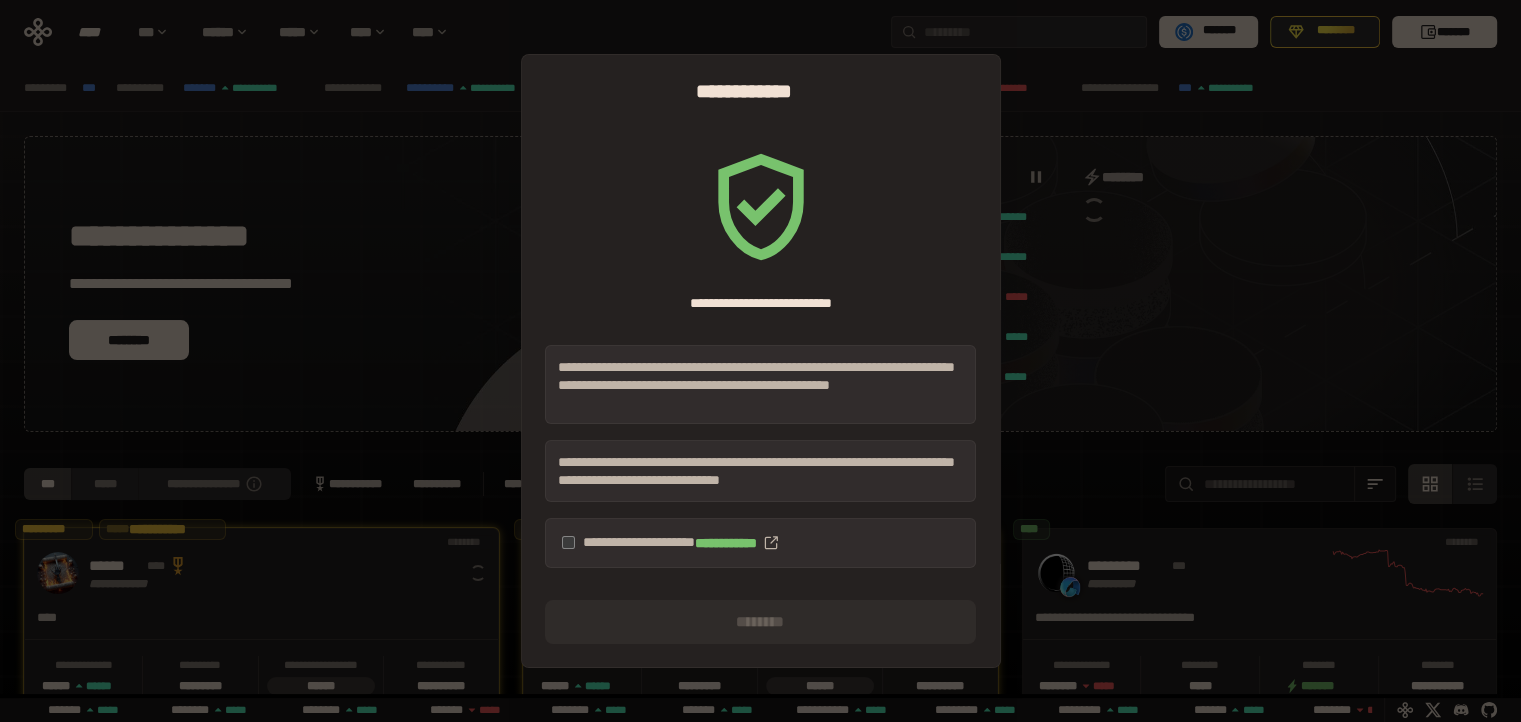 click on "**********" at bounding box center [760, 543] 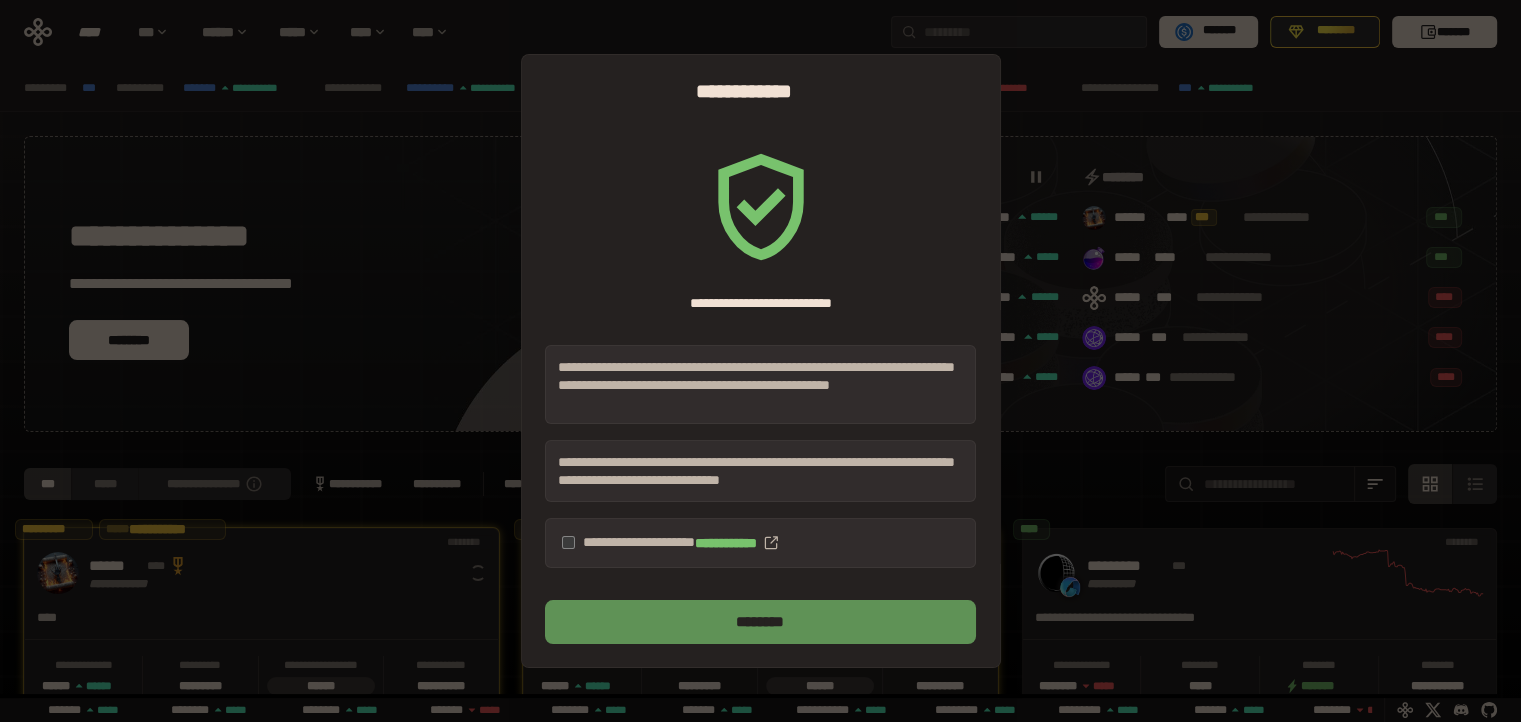 scroll, scrollTop: 0, scrollLeft: 436, axis: horizontal 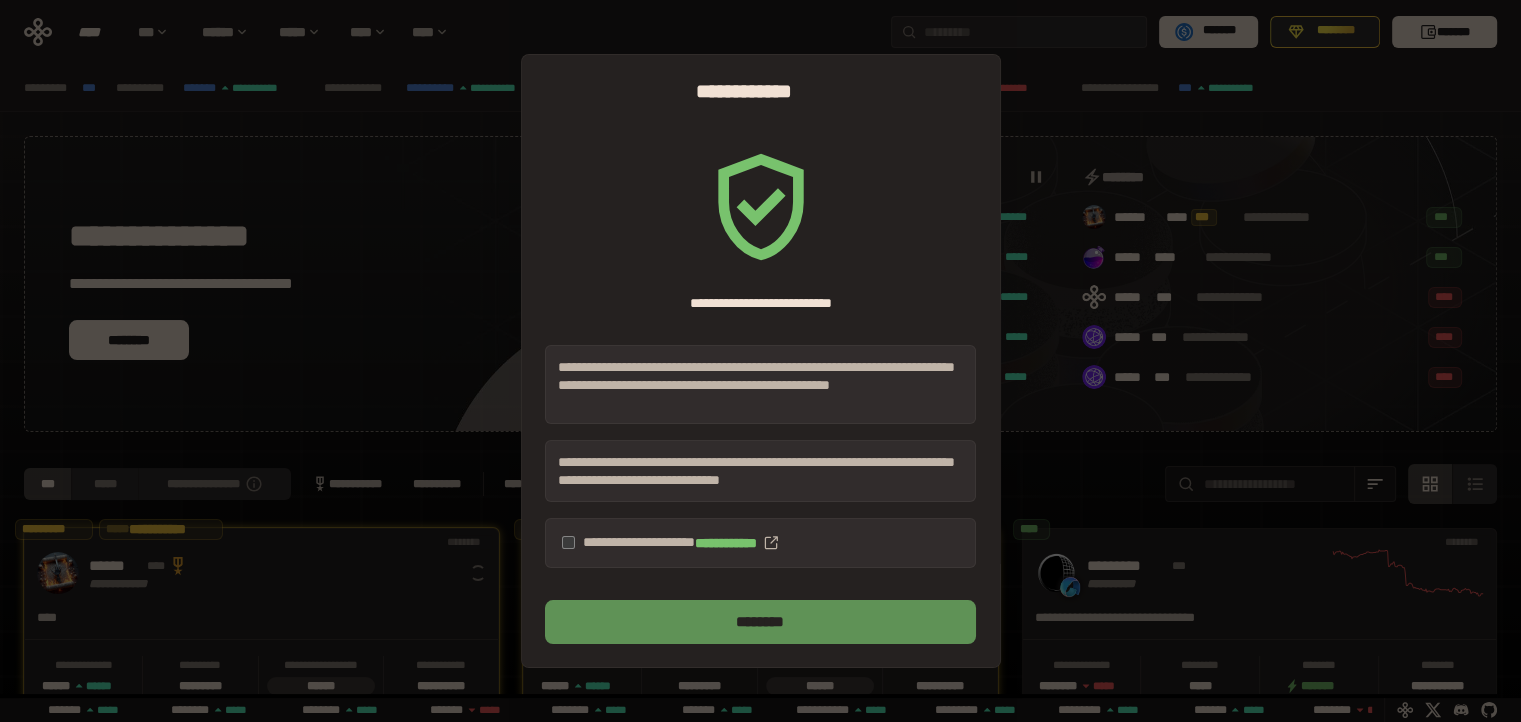 click on "********" at bounding box center [760, 622] 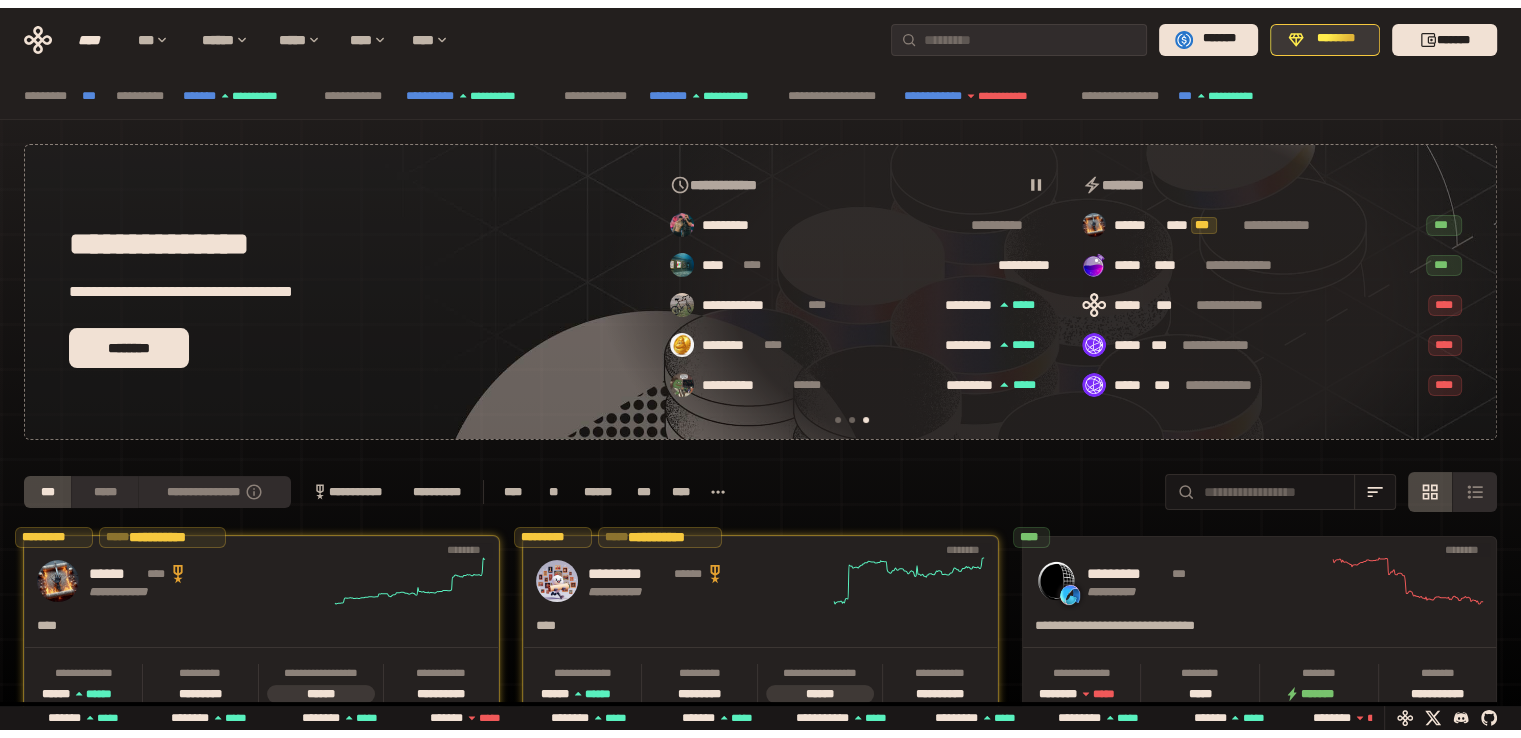 scroll, scrollTop: 0, scrollLeft: 856, axis: horizontal 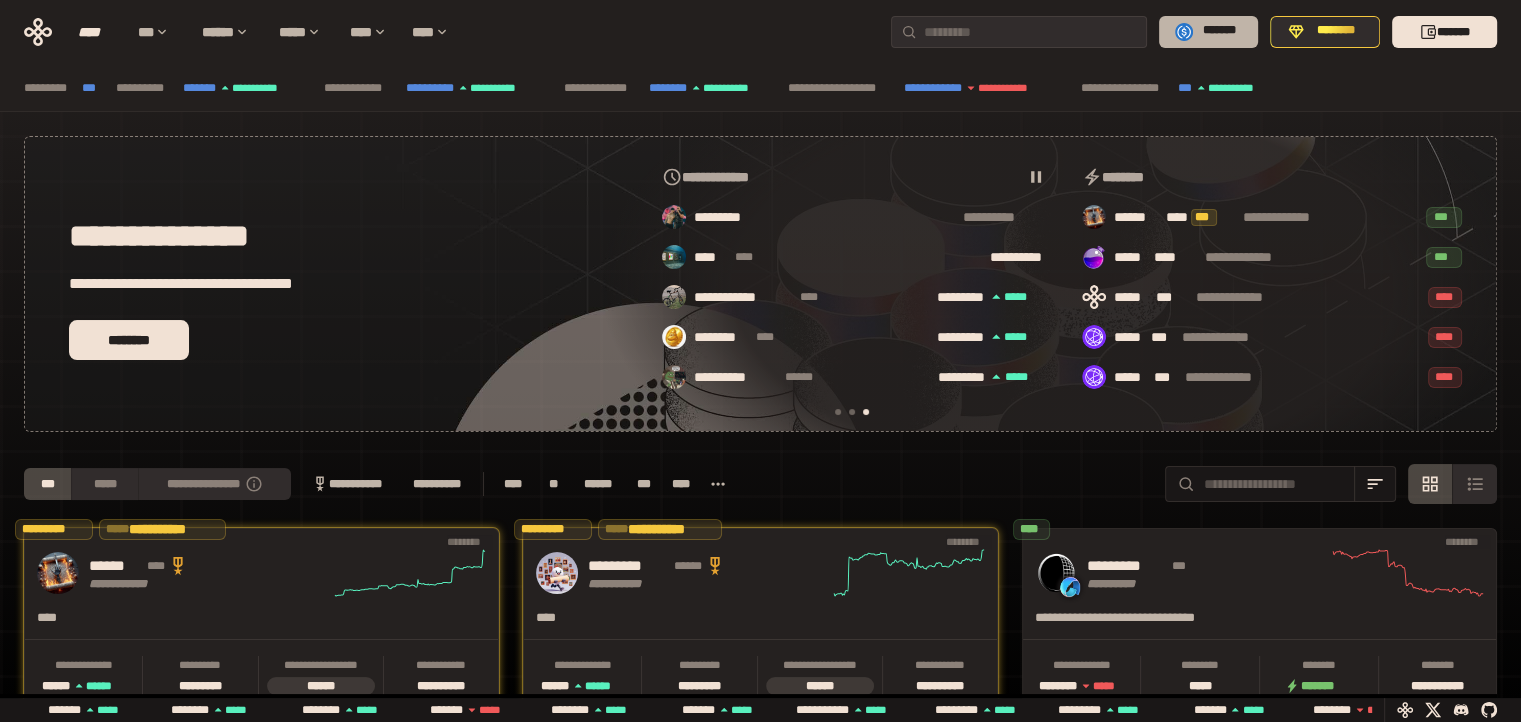 click on "*******" at bounding box center (1219, 31) 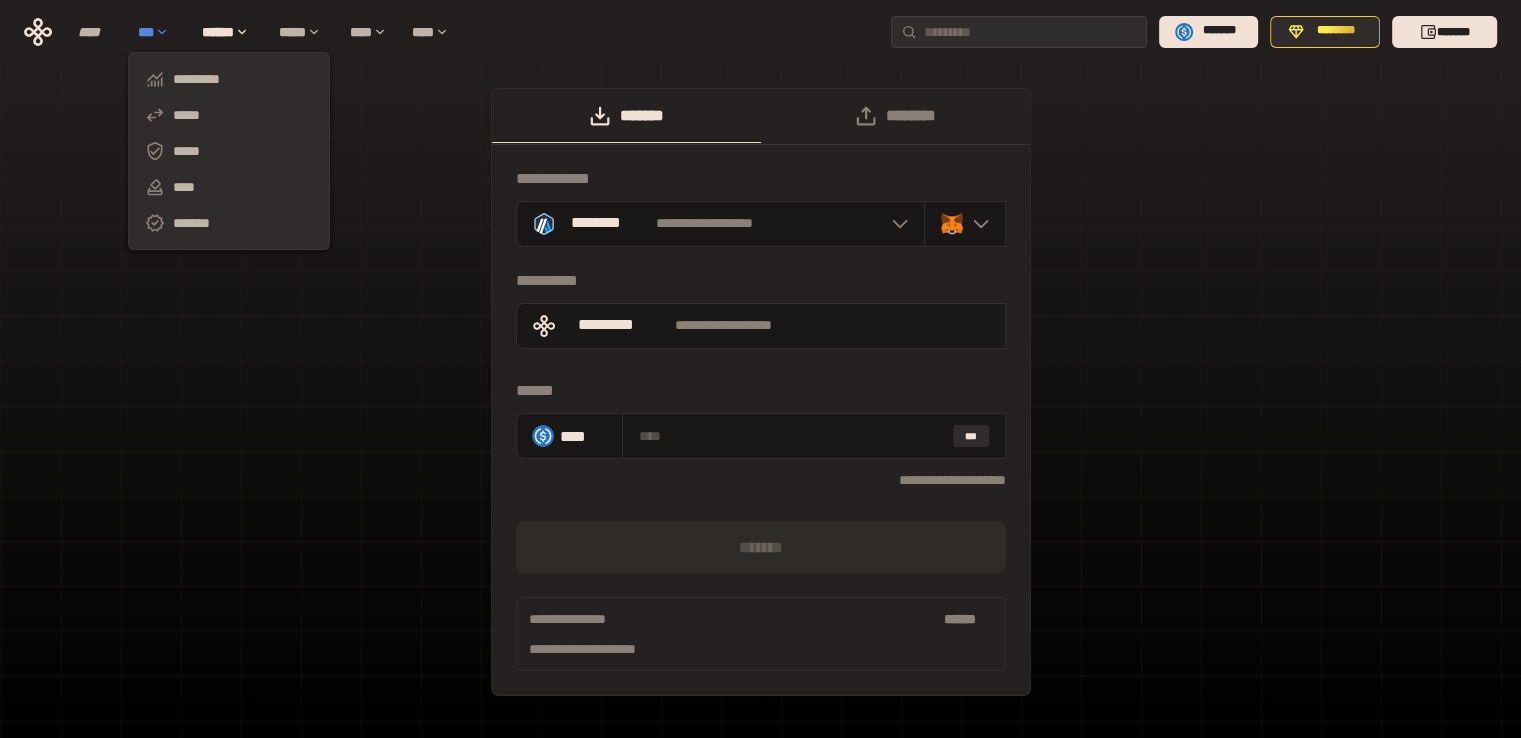 click on "***" at bounding box center (160, 32) 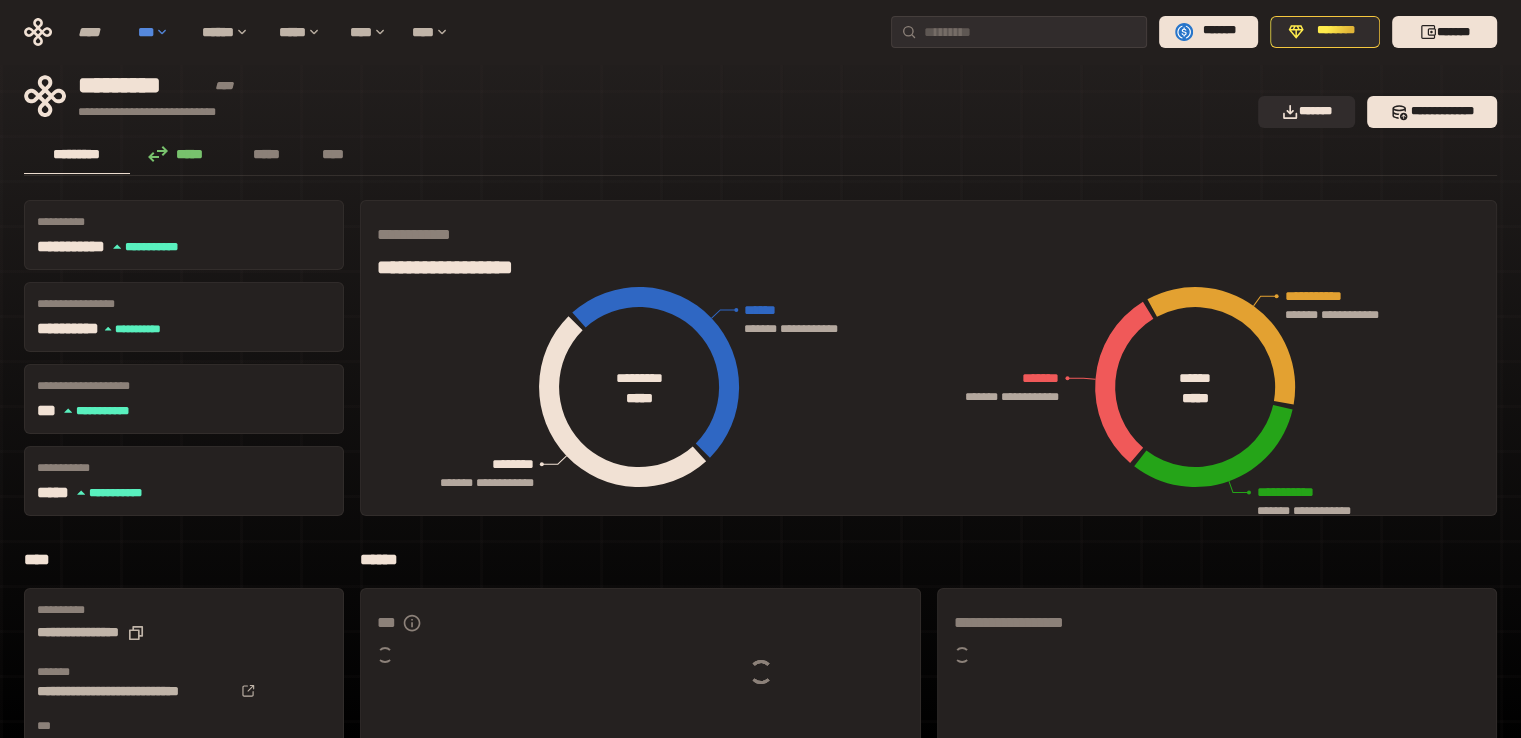 click on "***" at bounding box center (160, 32) 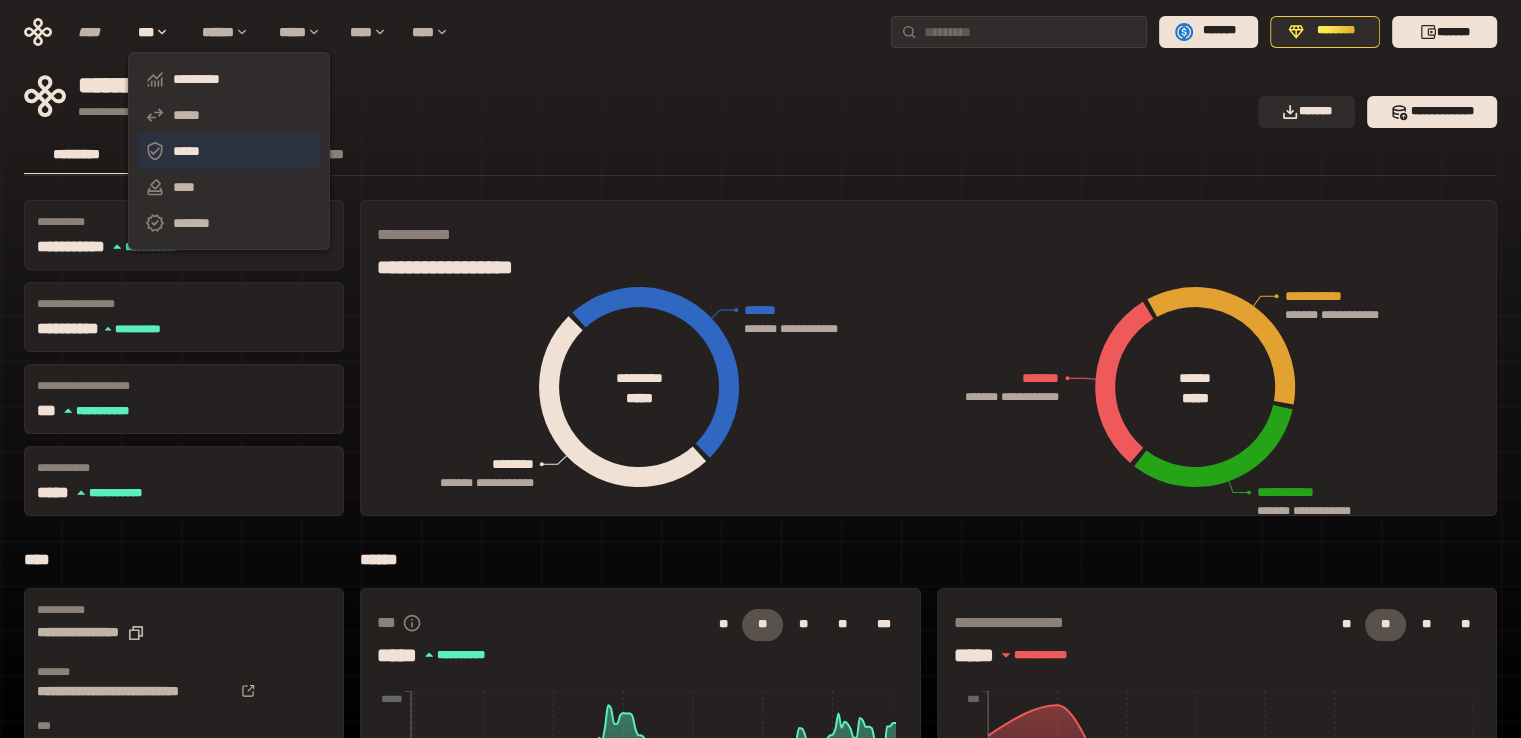 click on "*****" at bounding box center [229, 151] 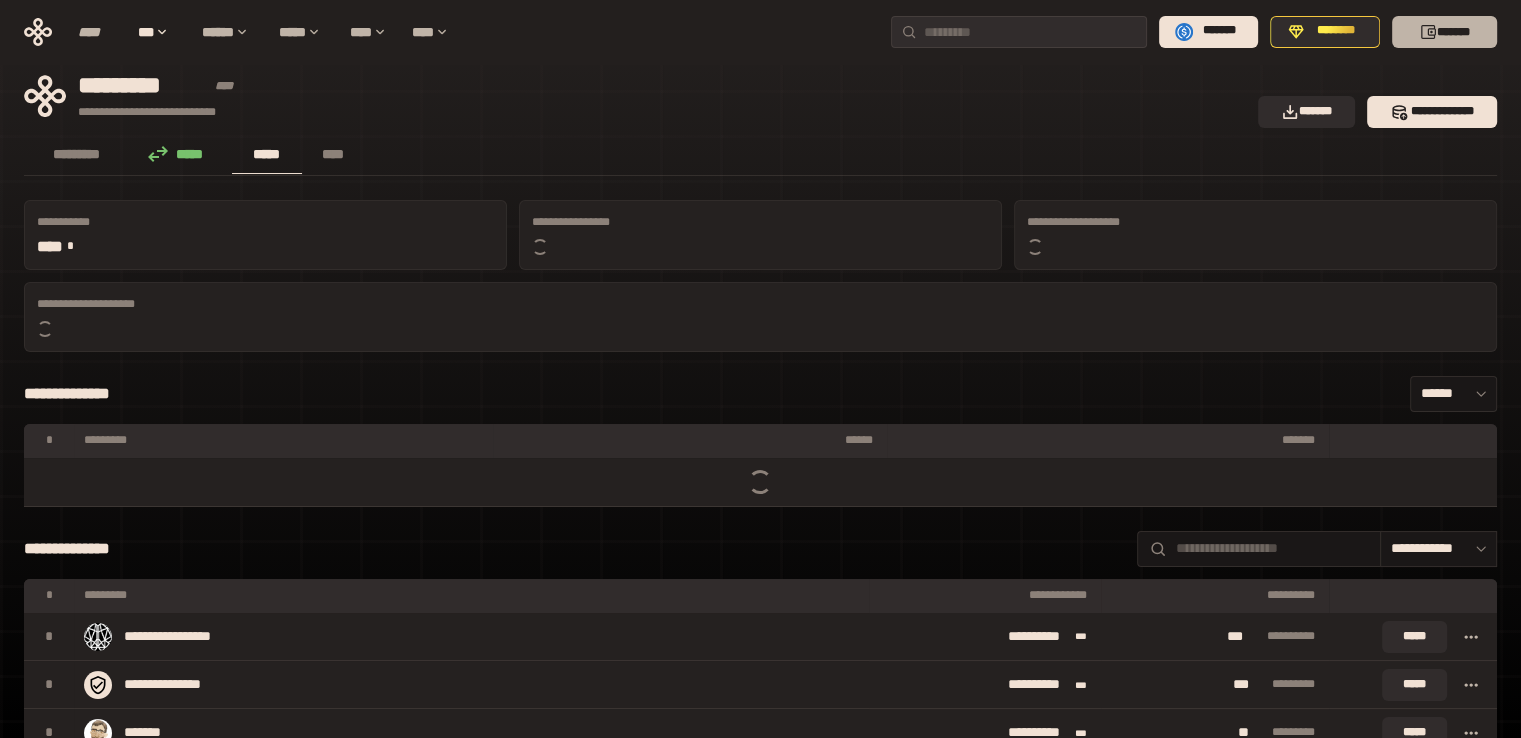 click 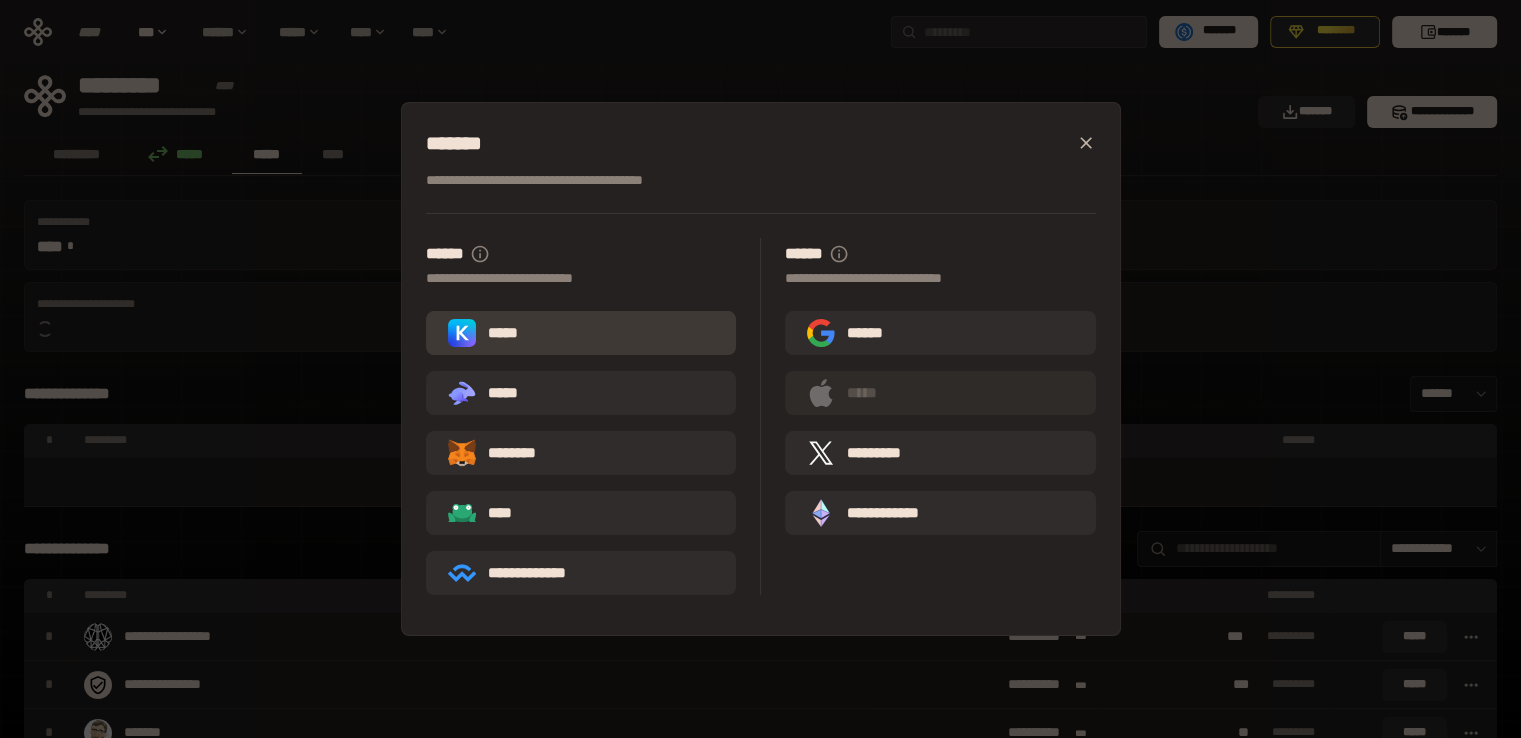 click on "*****" at bounding box center (487, 333) 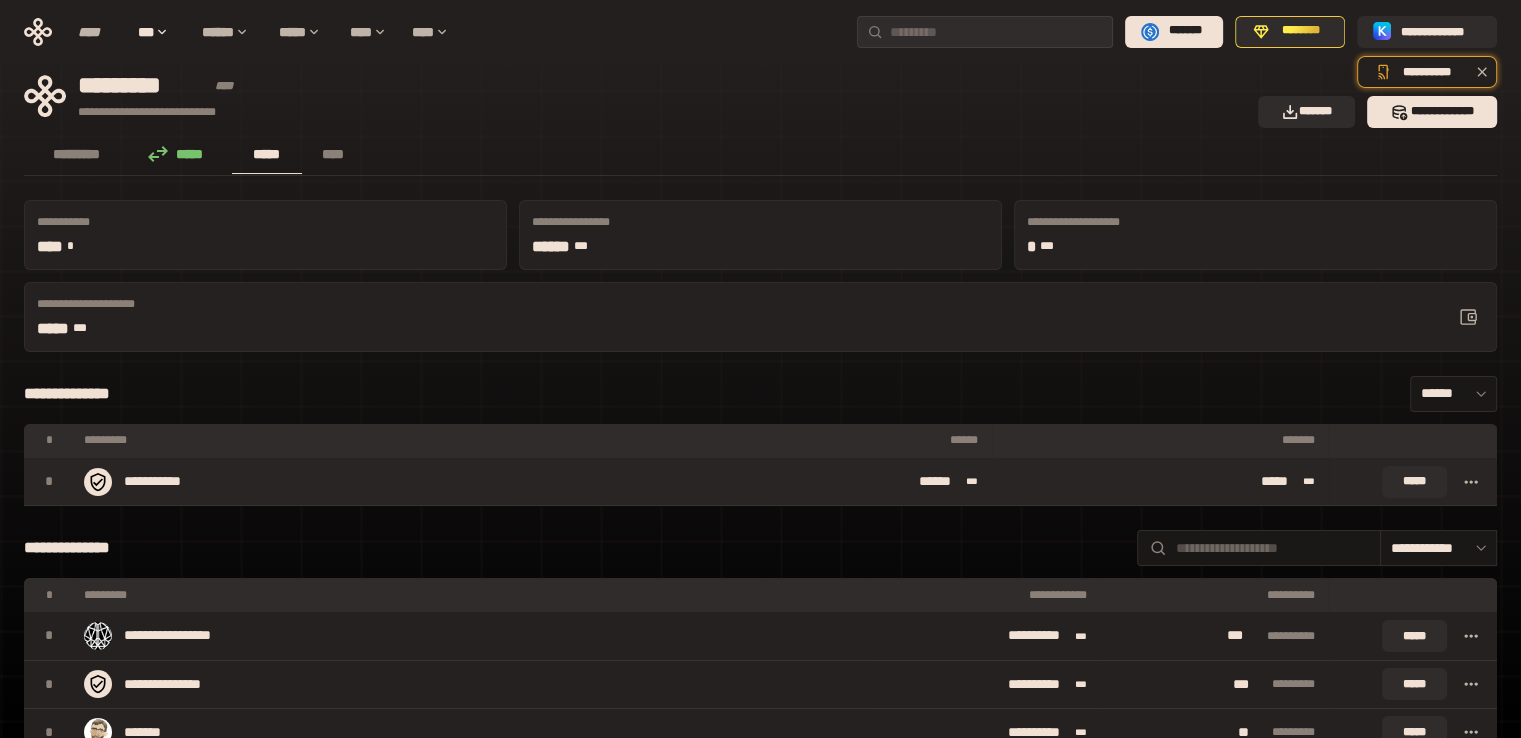 click on "***" at bounding box center (1303, 481) 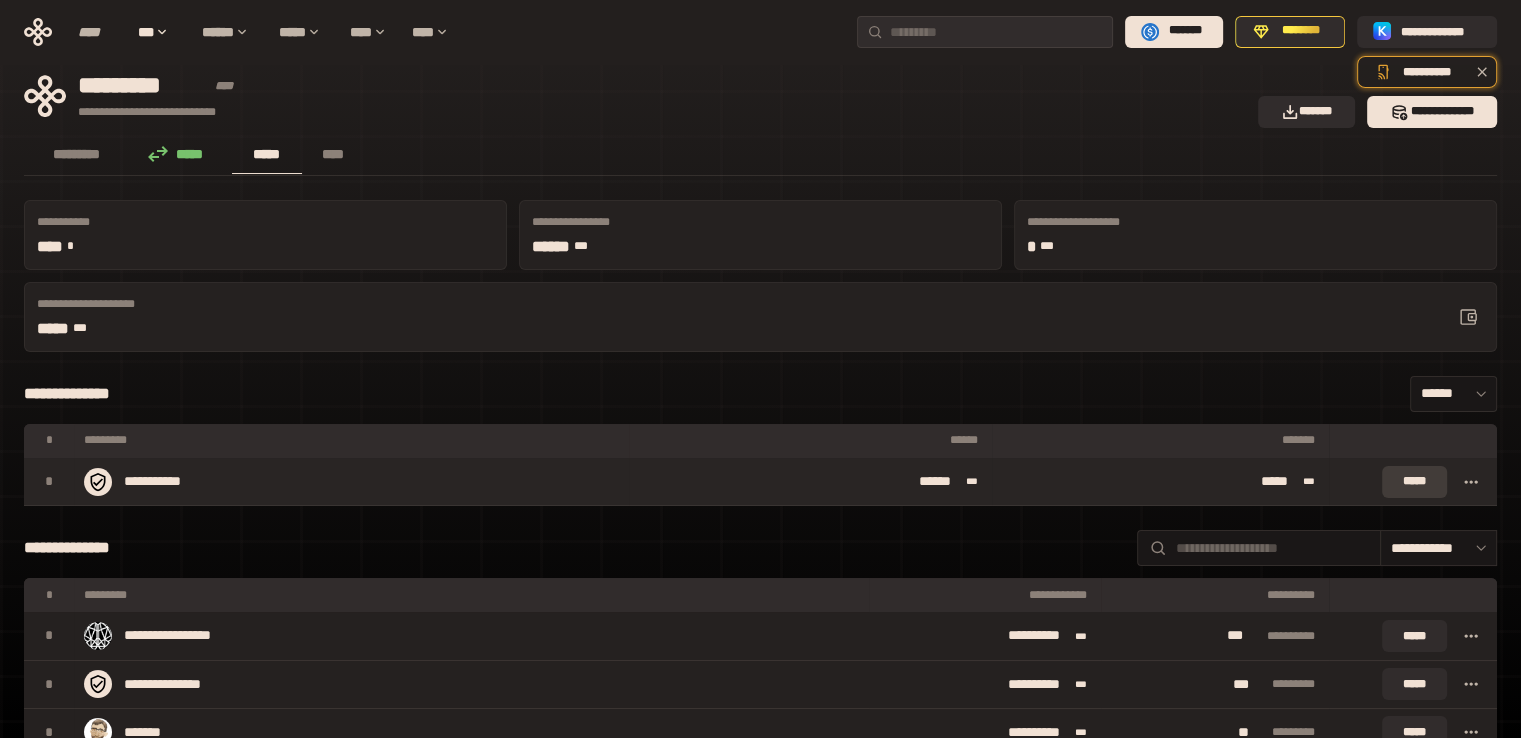 click on "*****" at bounding box center [1414, 482] 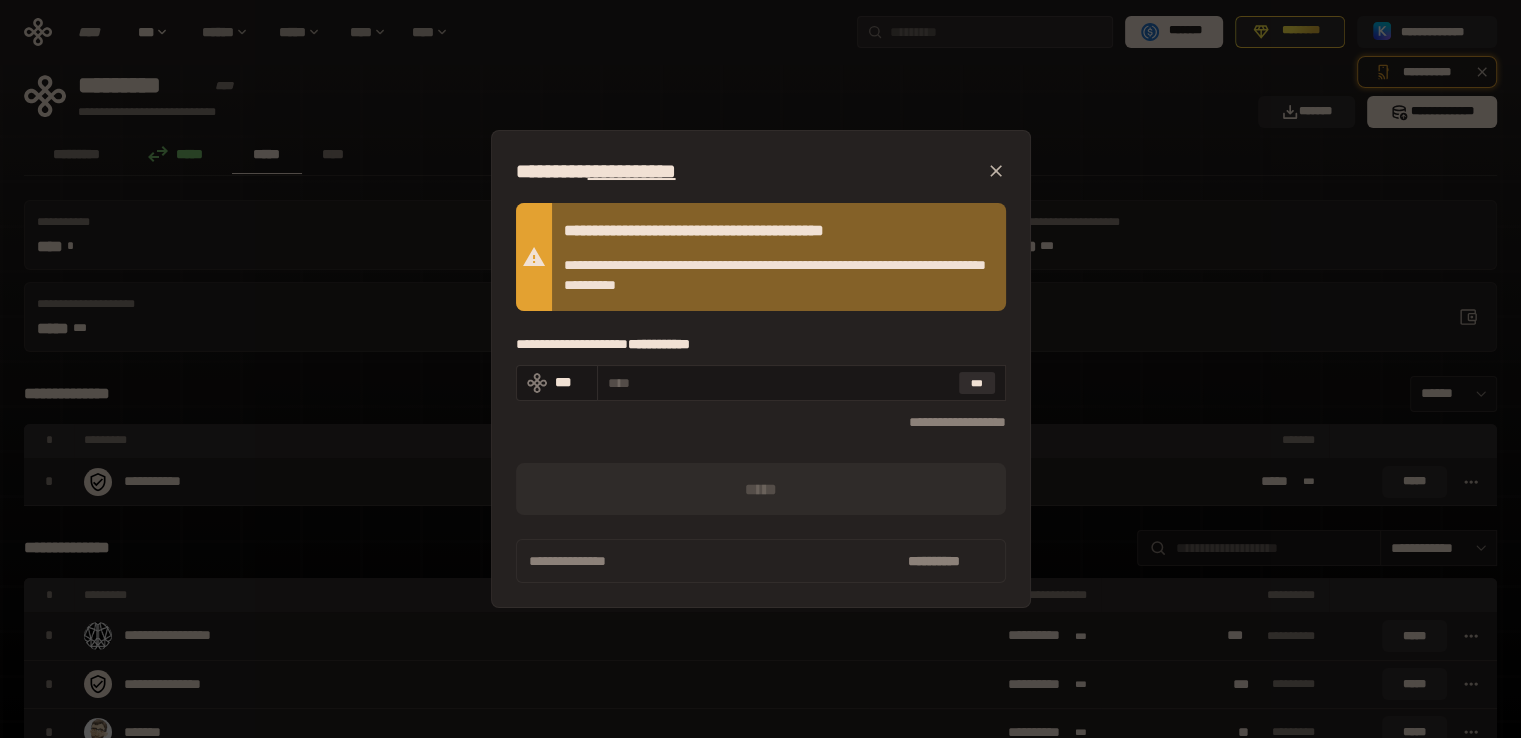 click on "[FIRST] [LAST] [ADDRESS] [CITY] [STATE] [ZIP] [COUNTRY] [PHONE] [PHONE] [EMAIL]" at bounding box center [760, 369] 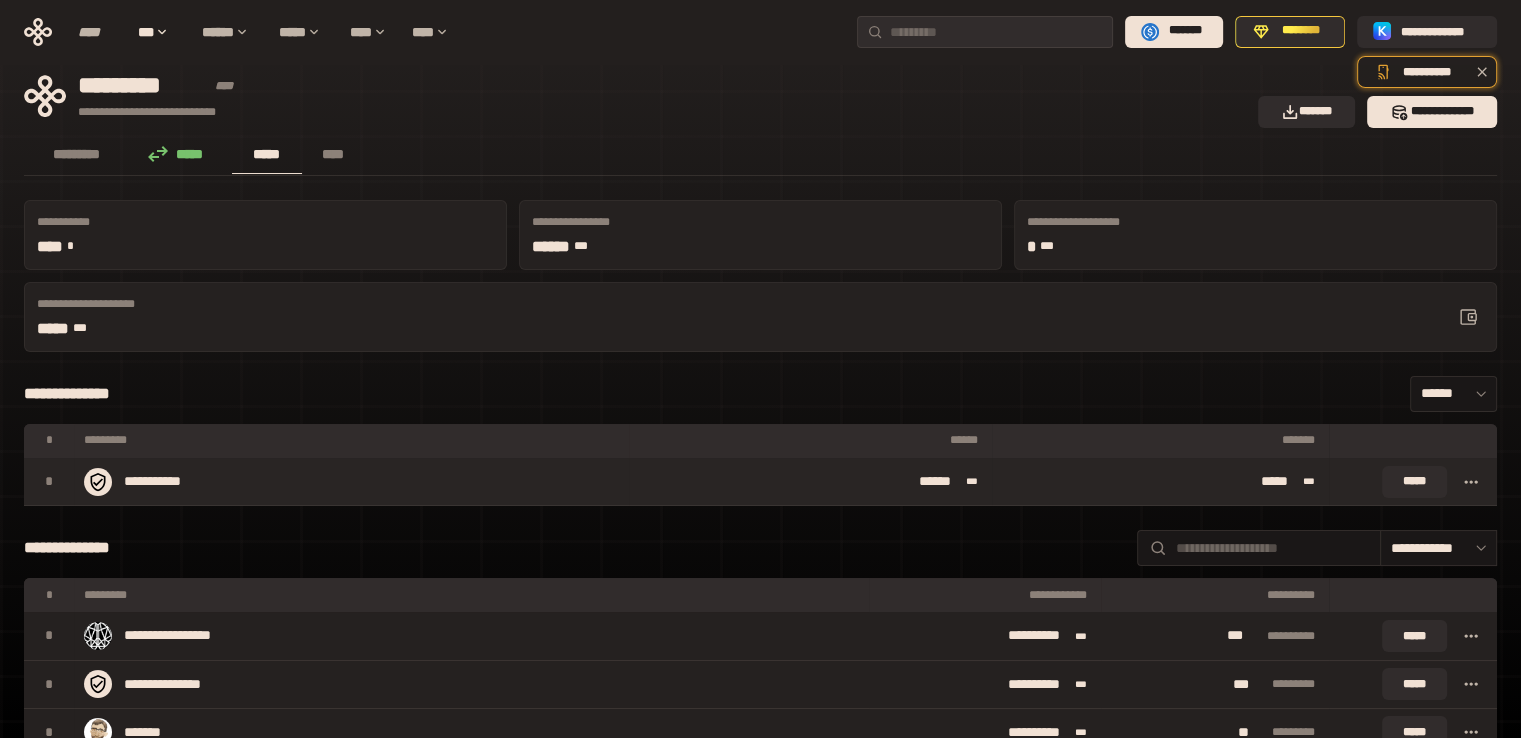 click 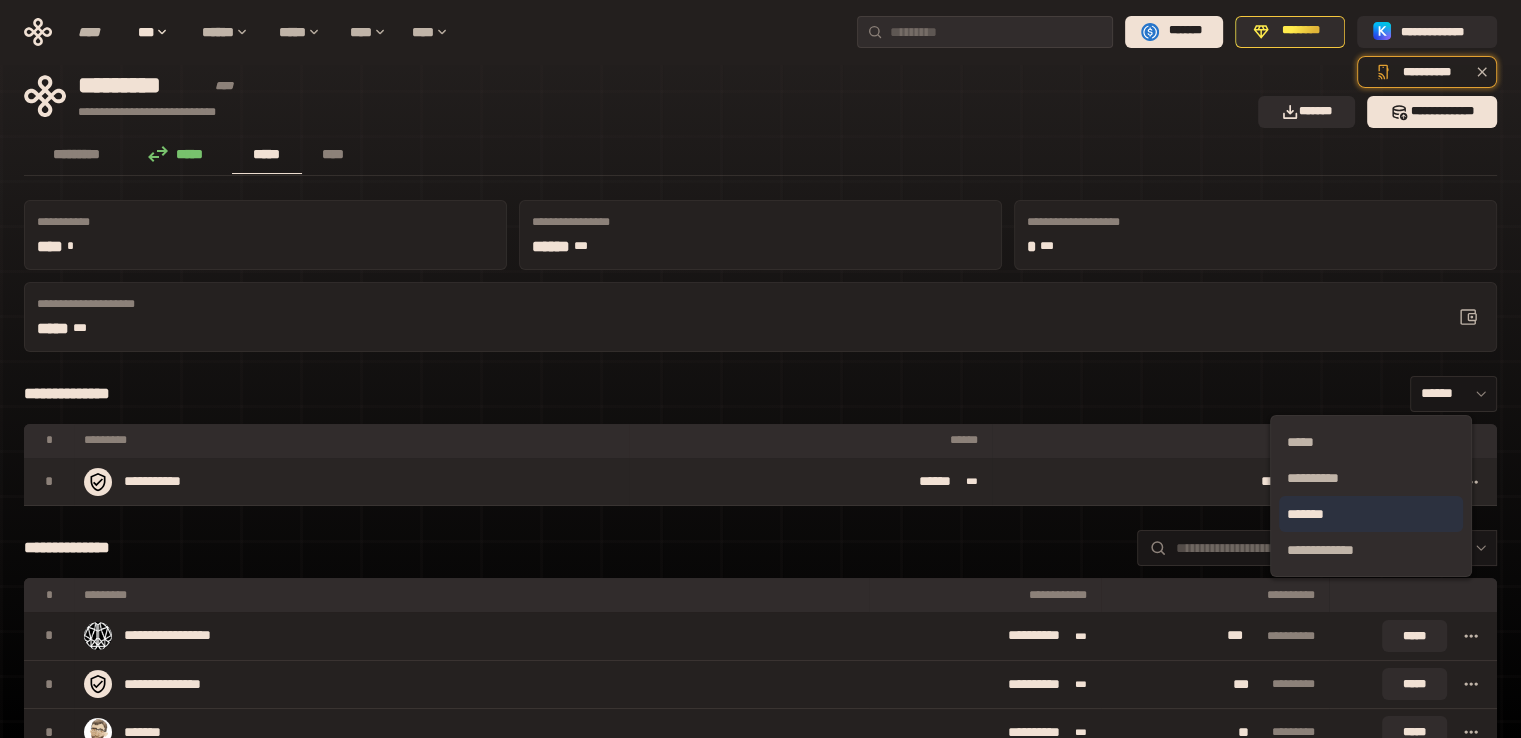 click on "*******" at bounding box center [1371, 514] 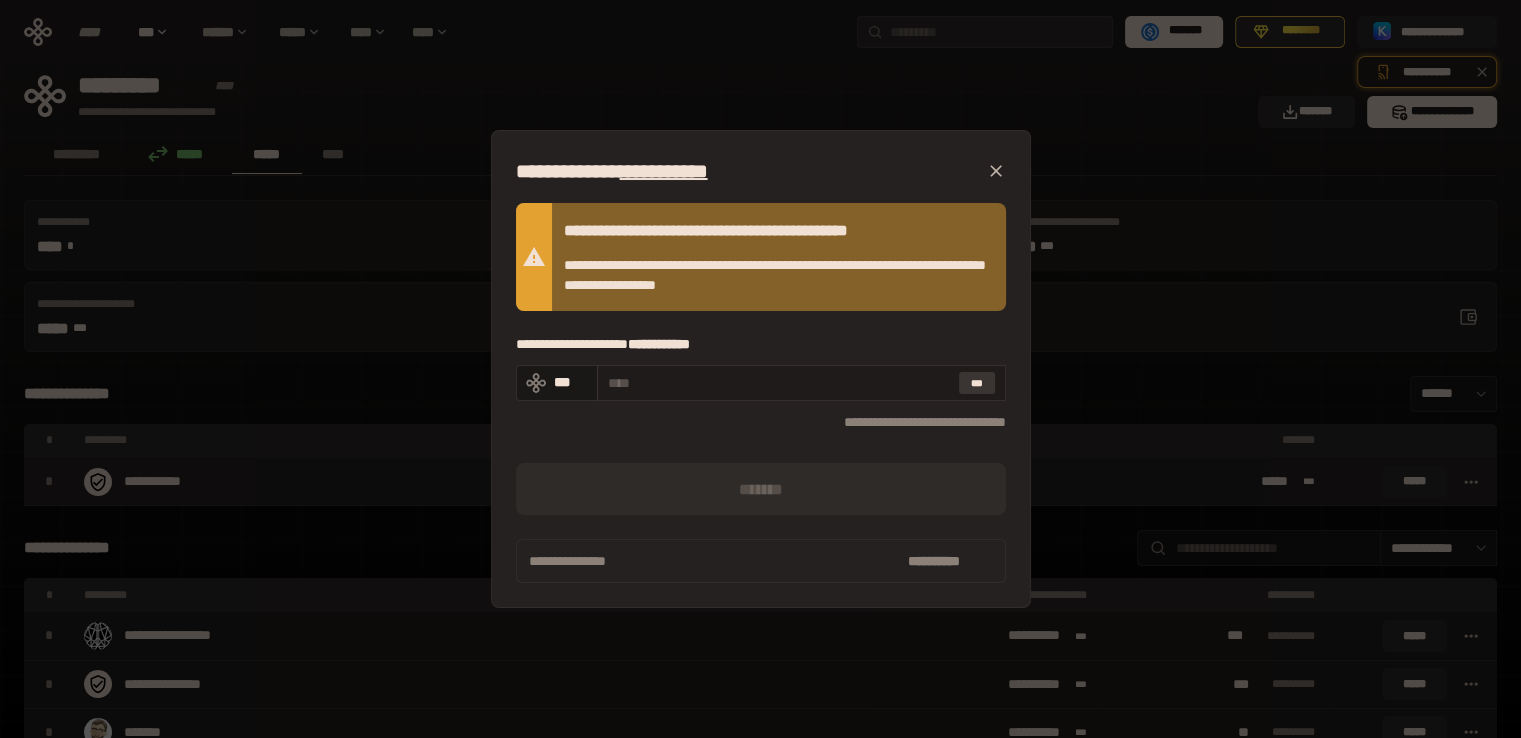 click on "***" at bounding box center (977, 383) 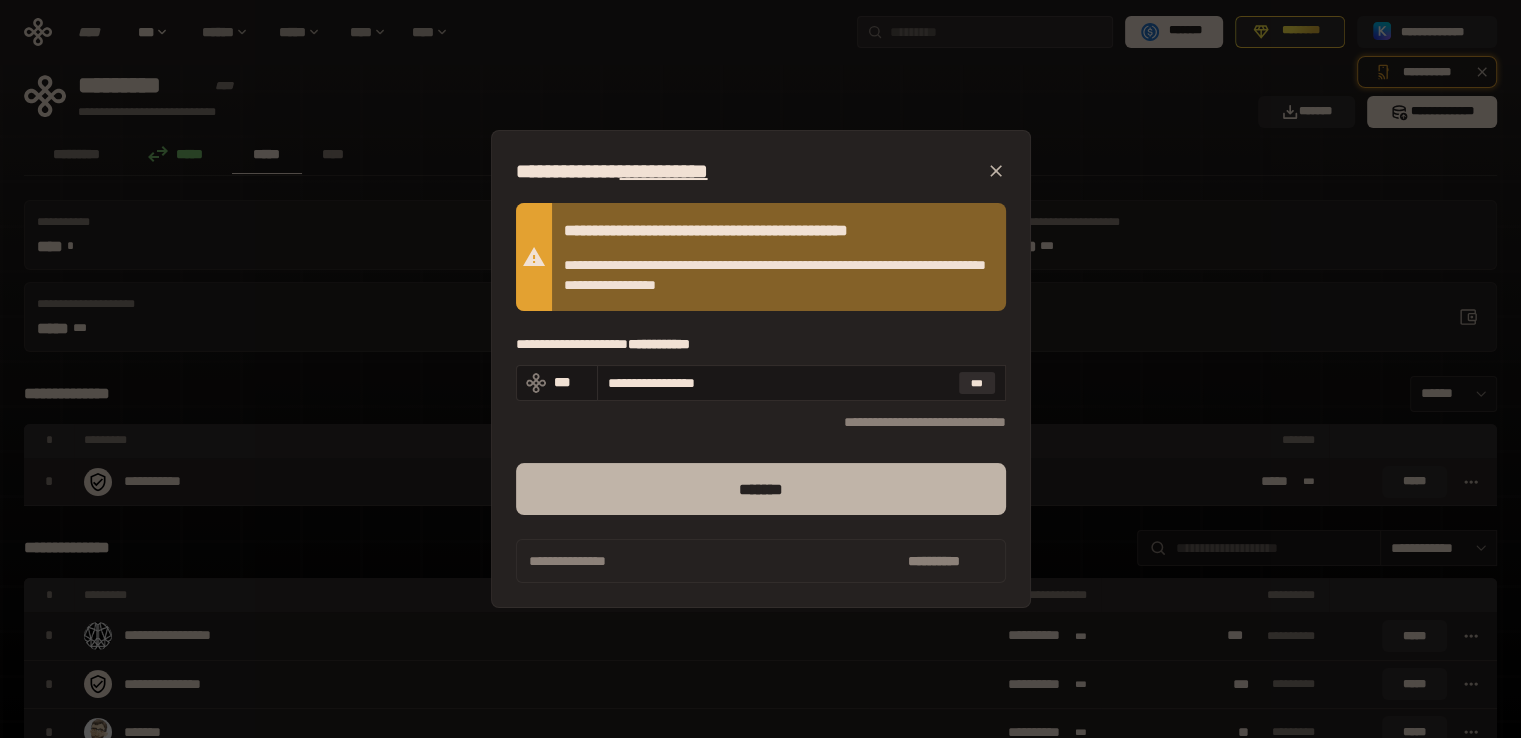 click on "*******" at bounding box center [761, 489] 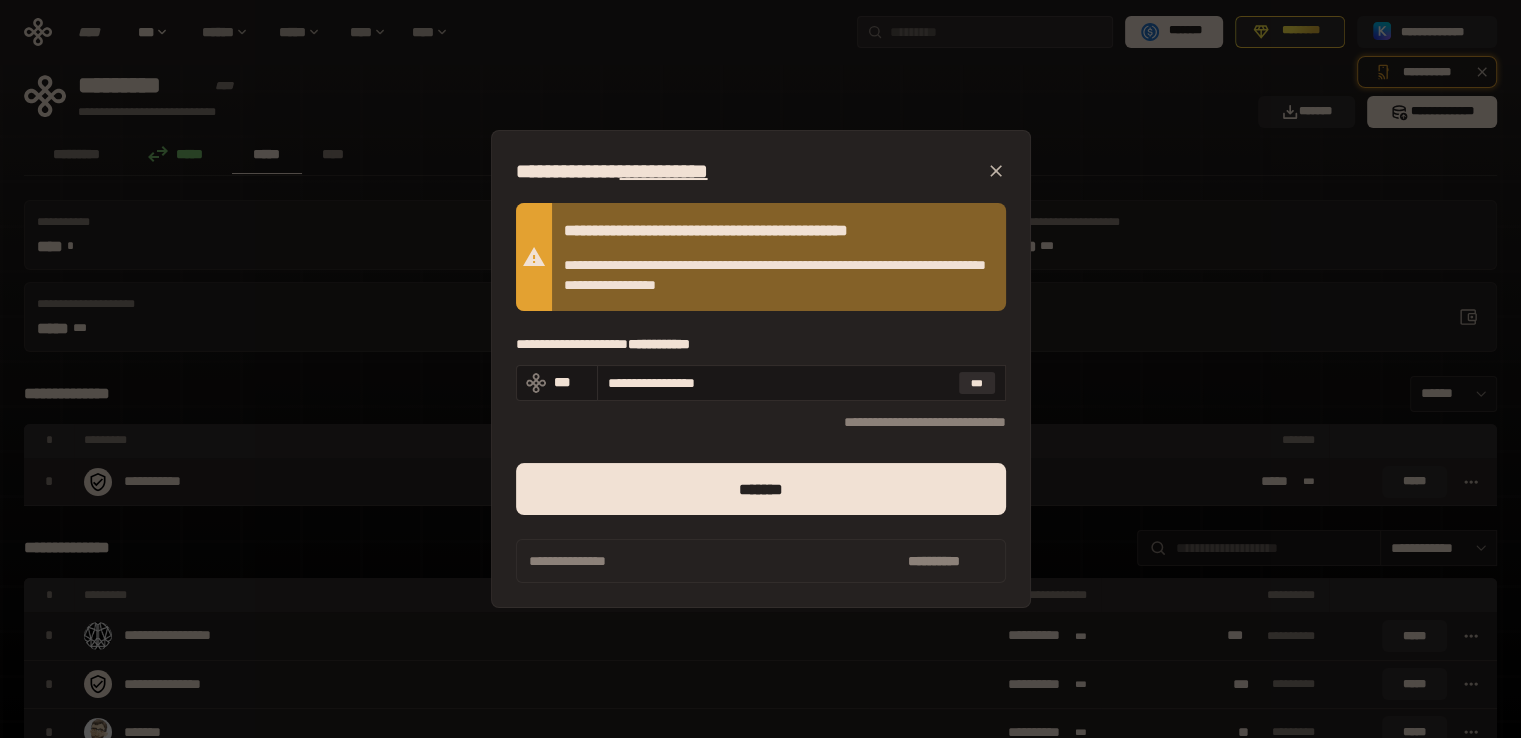click on "[FIRST] [LAST] [ADDRESS] [CITY] [STATE] [ZIP] [COUNTRY] [PHONE] [EMAIL]" at bounding box center [760, 369] 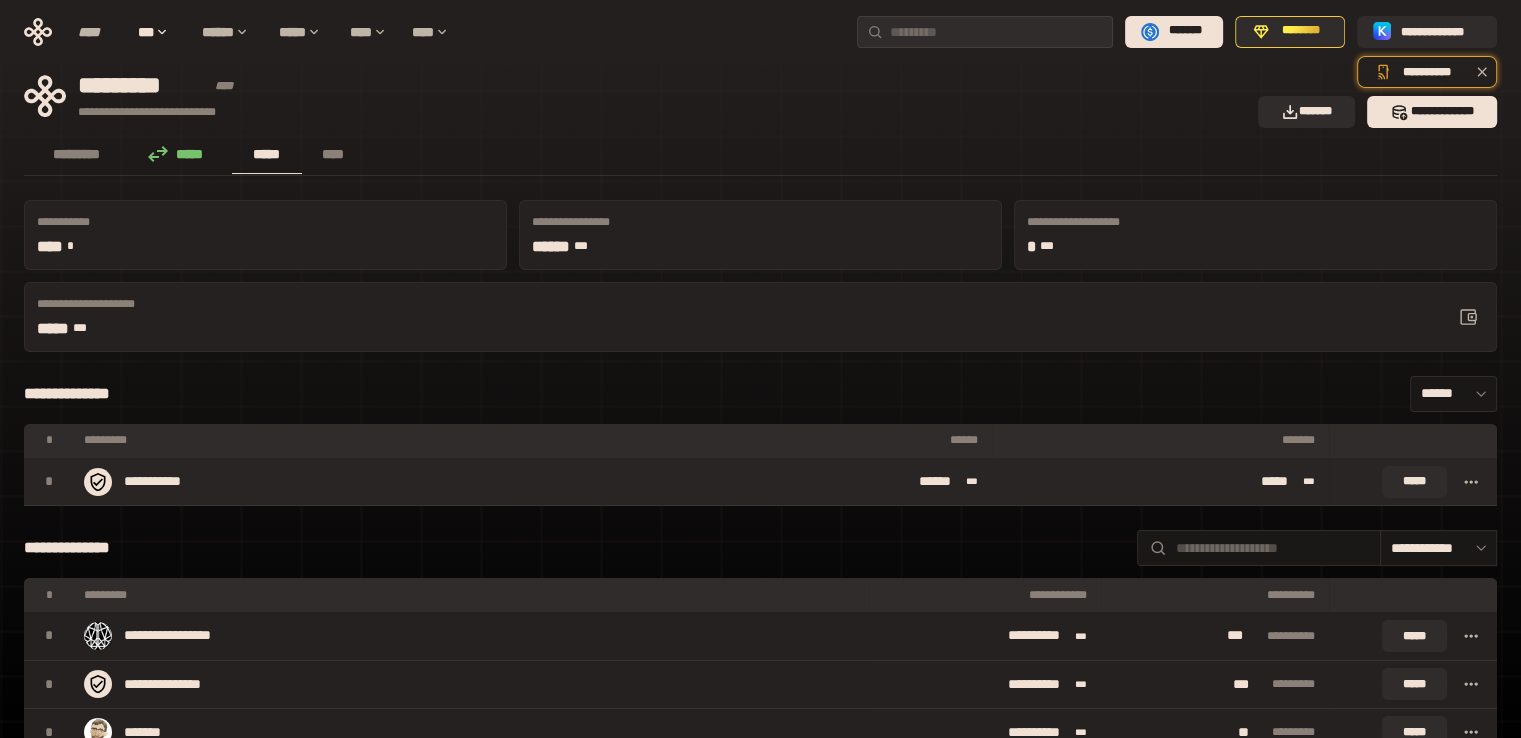 click on "***** ***" at bounding box center [1160, 482] 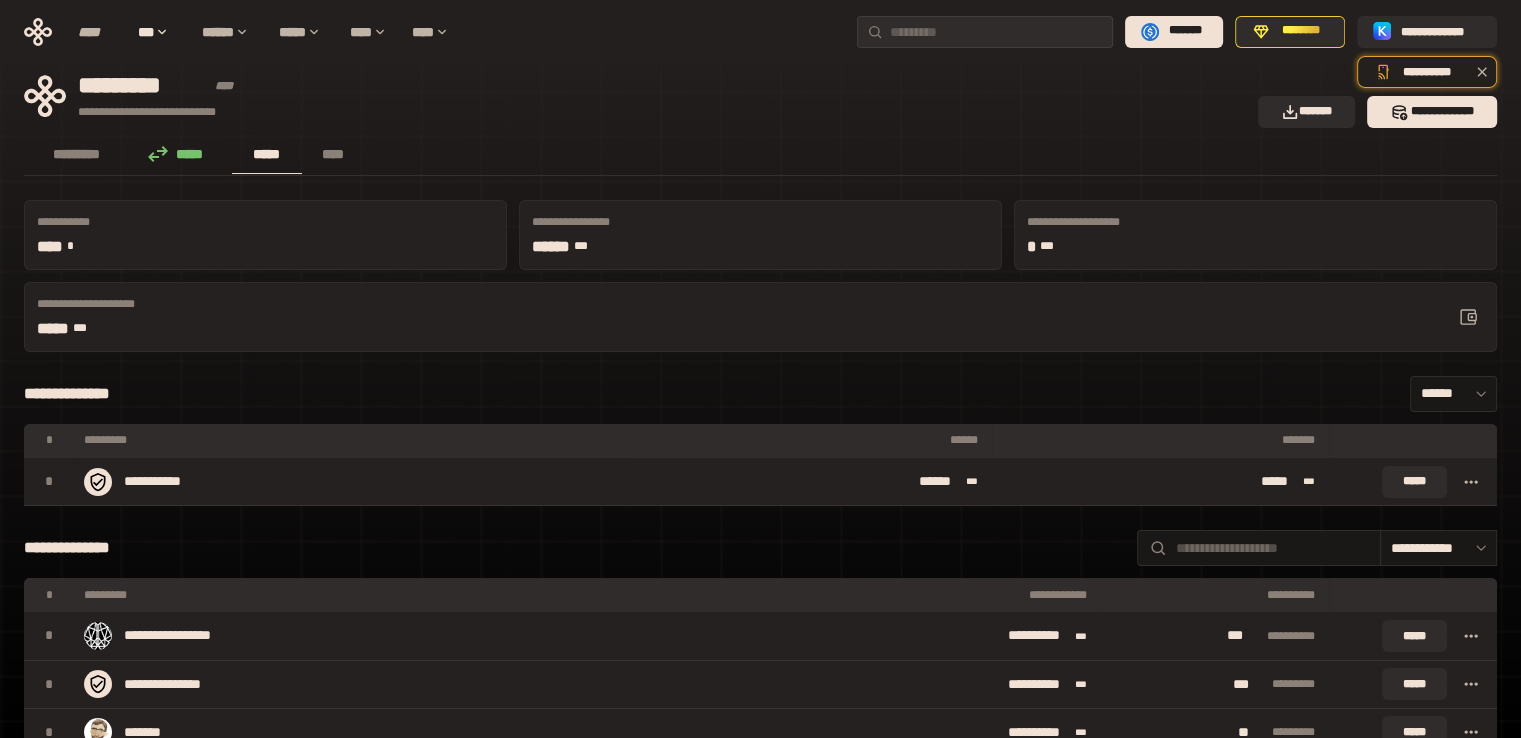 click 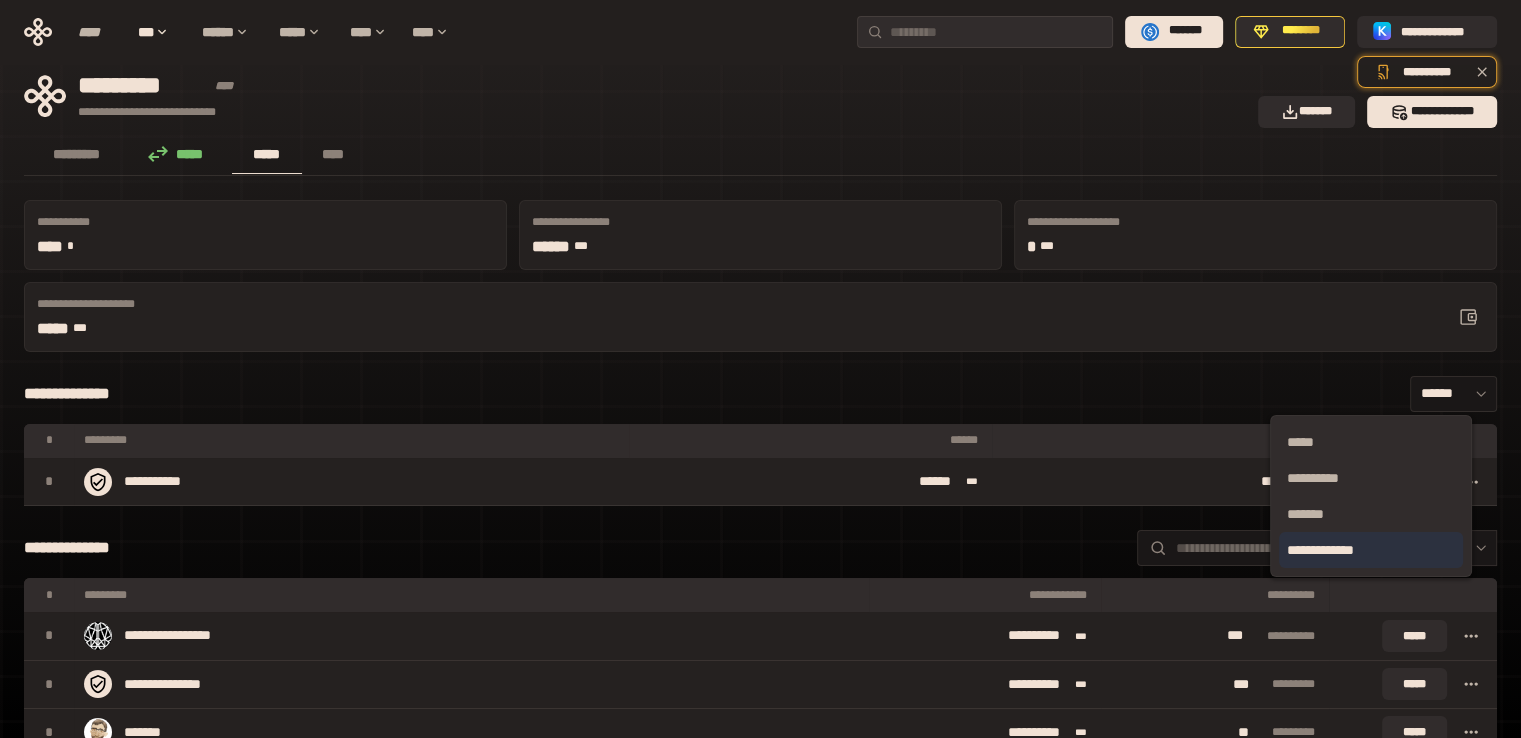 click on "**********" at bounding box center [1371, 550] 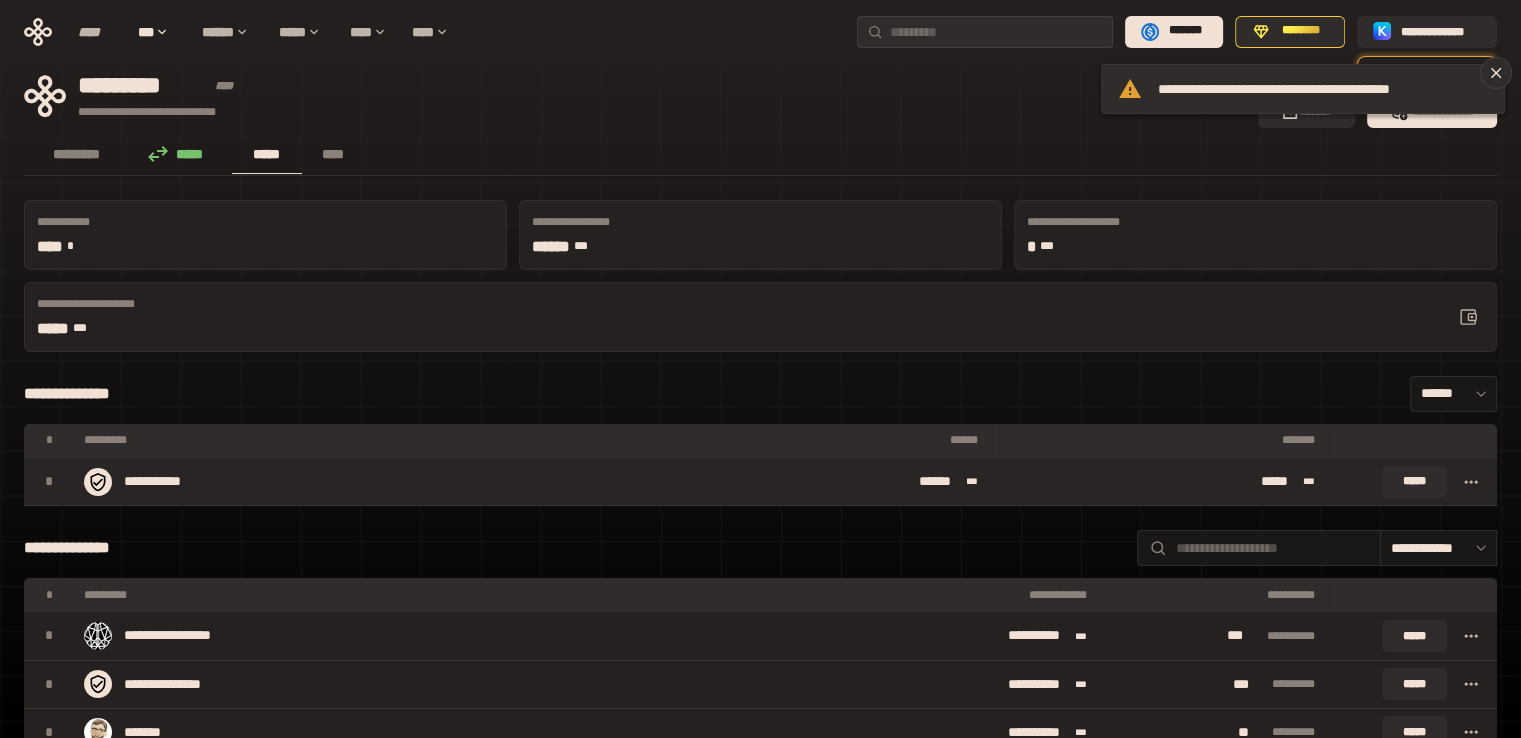 click on "***** ***" at bounding box center (1160, 482) 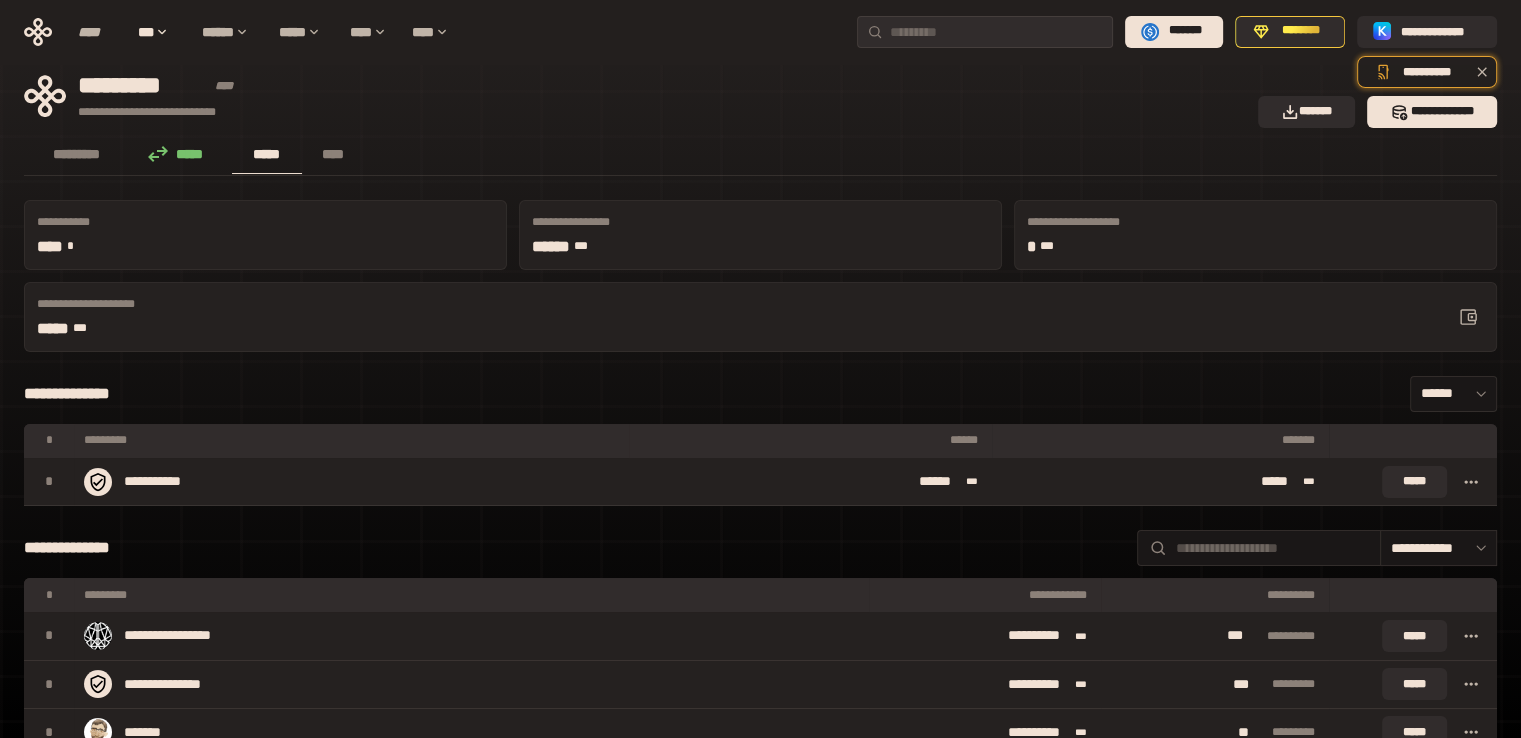 click 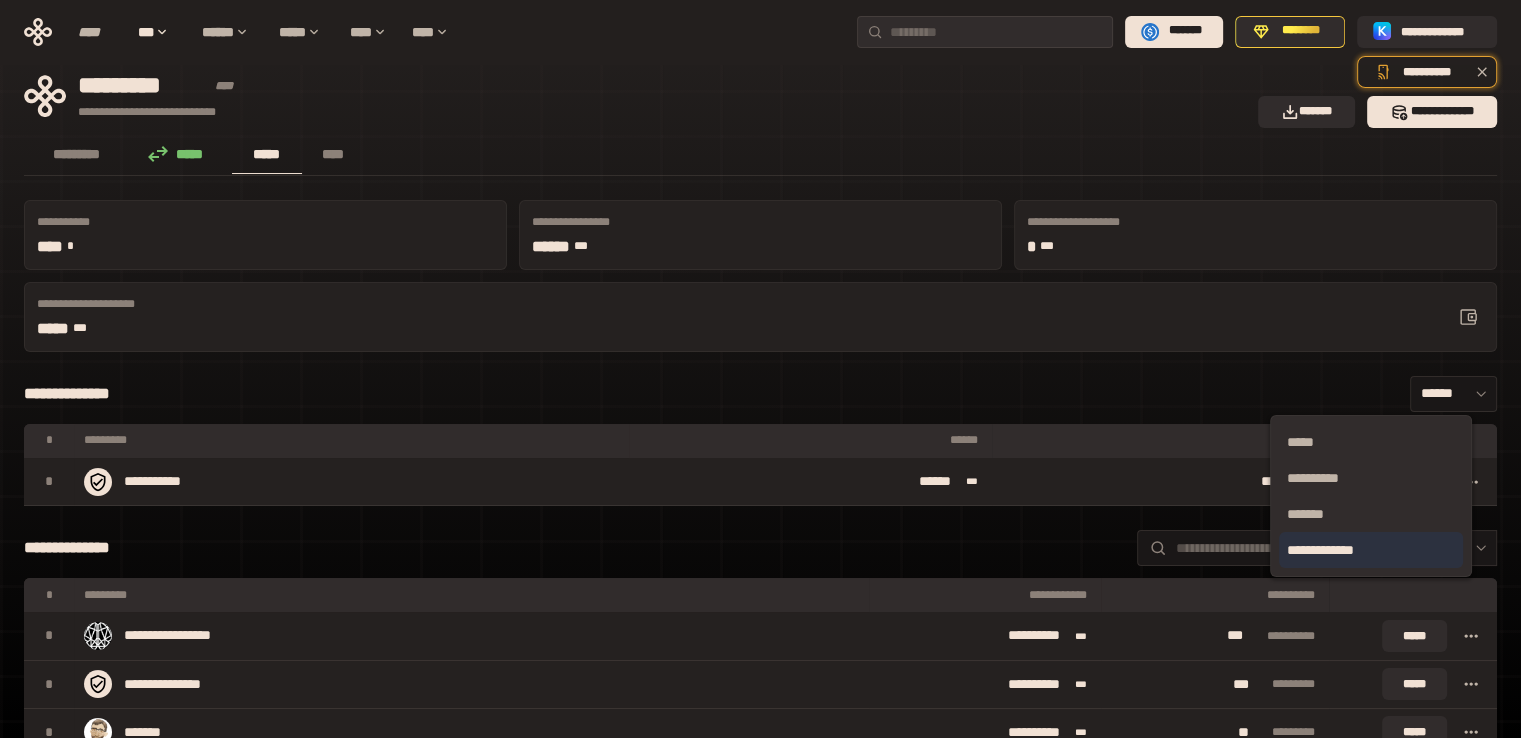 click on "**********" at bounding box center [1371, 550] 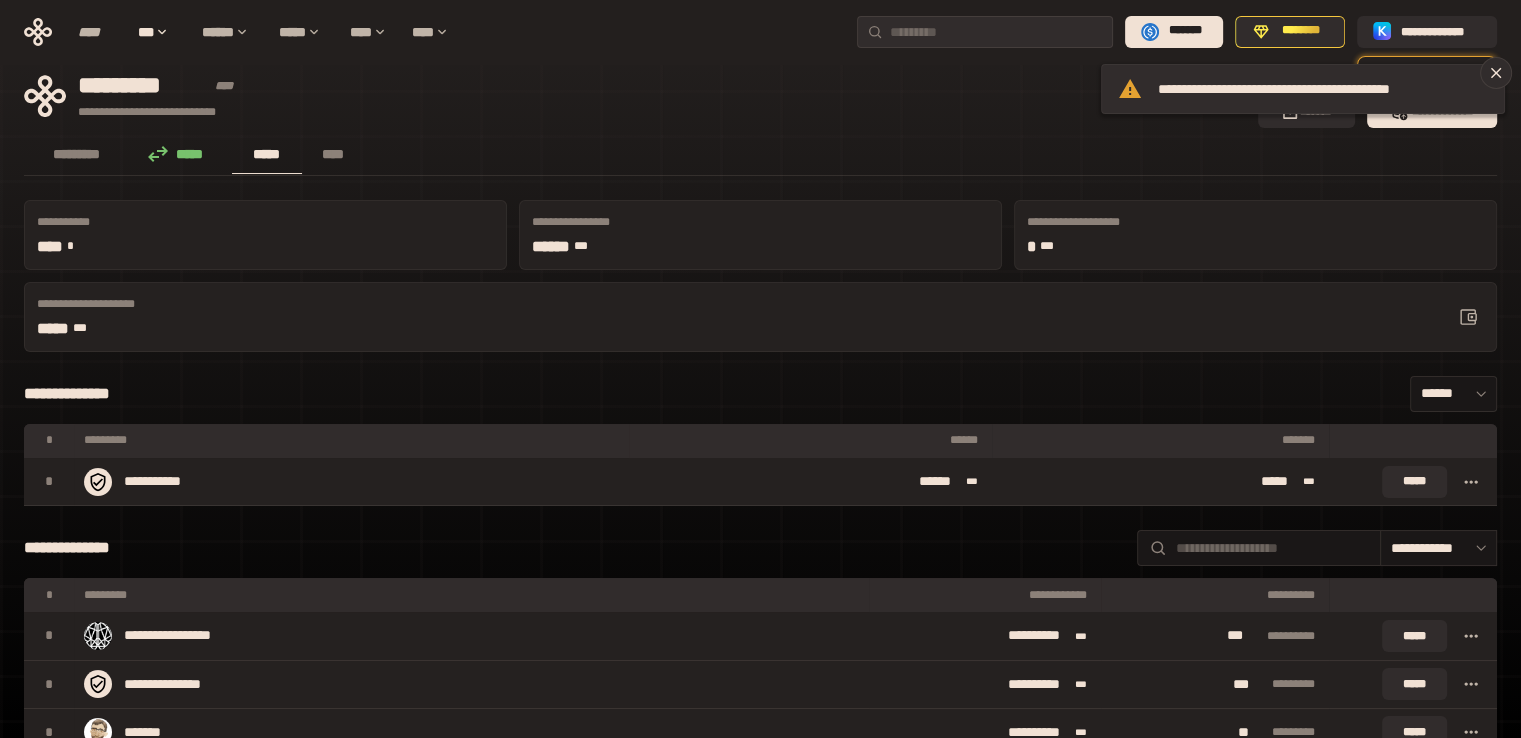 click on "**********" at bounding box center (760, 394) 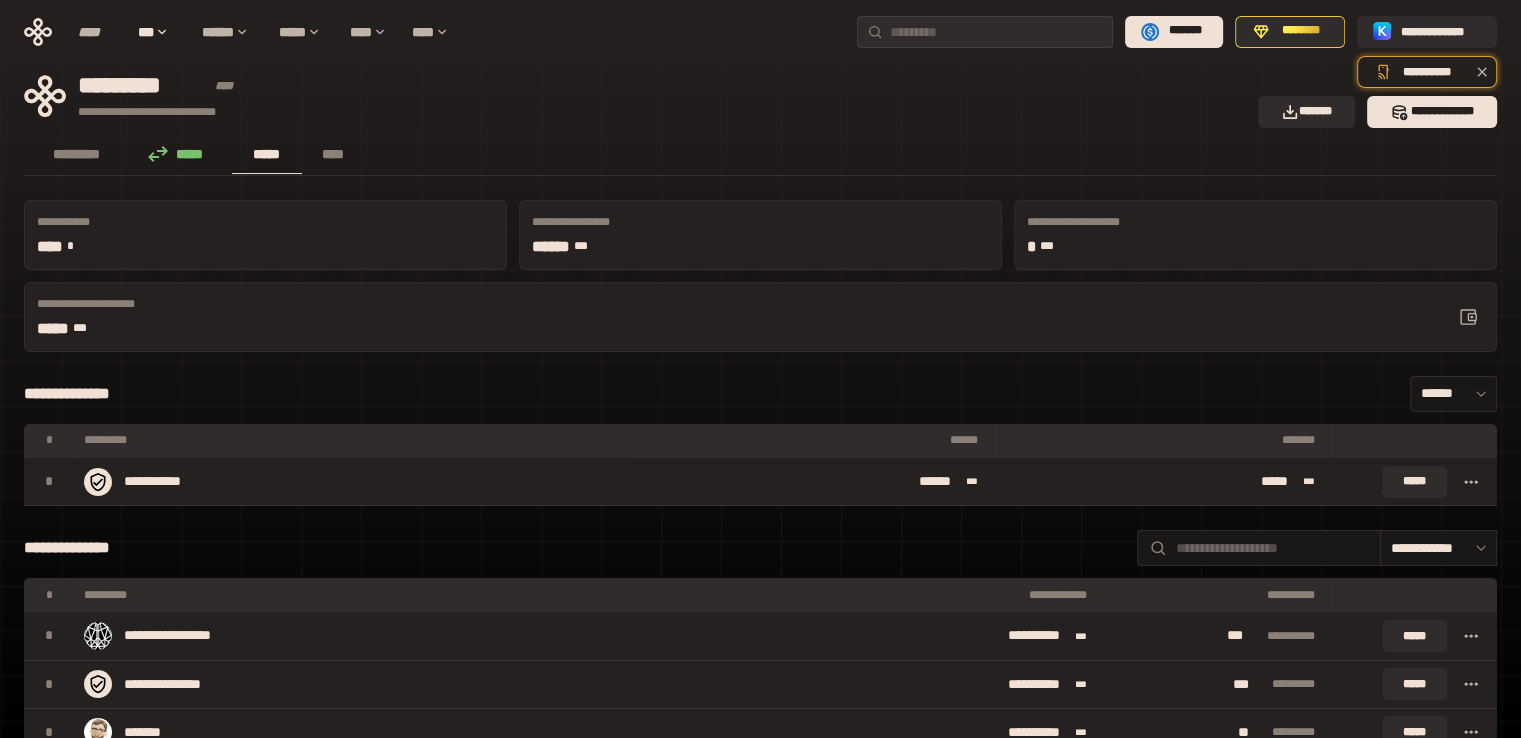 click on "*   ***" at bounding box center [1194, 247] 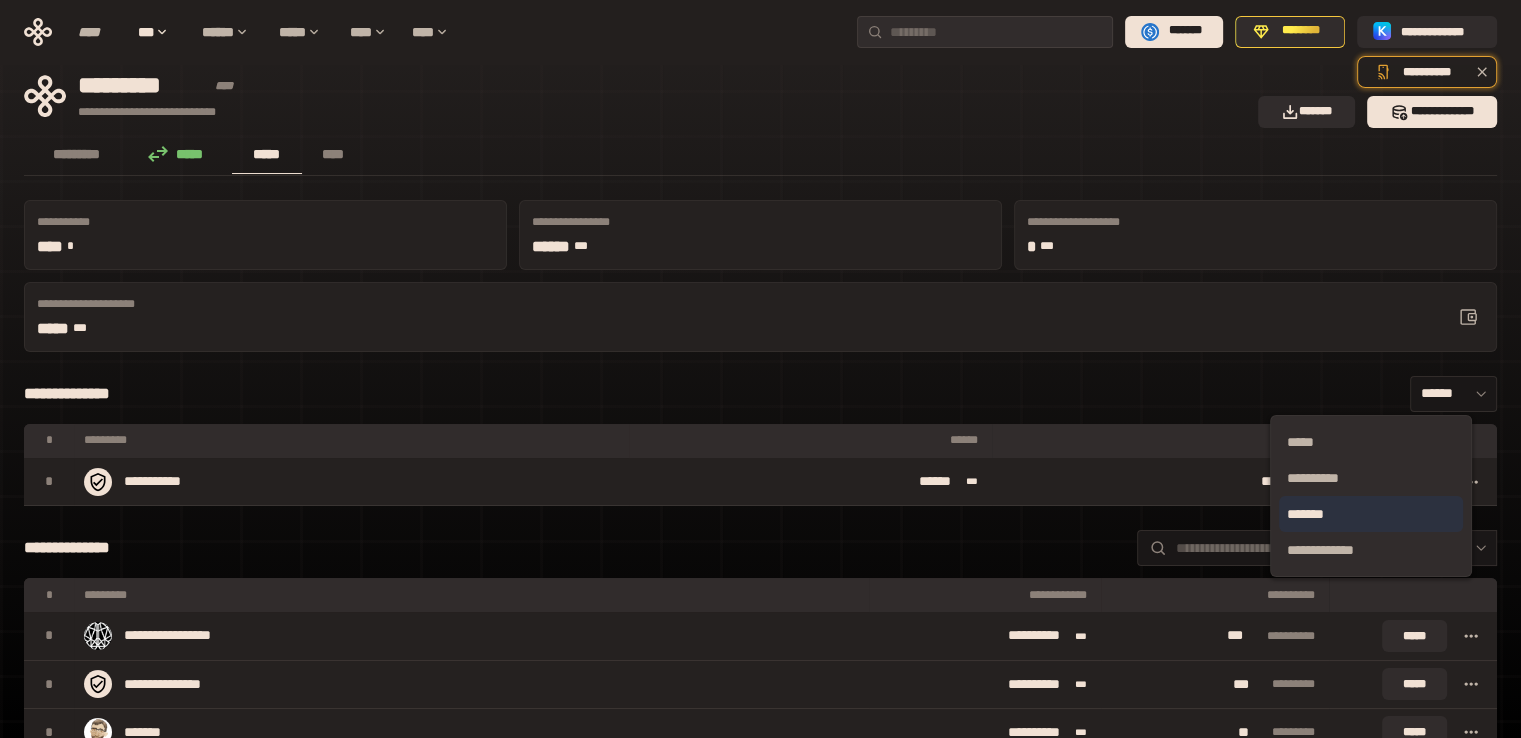 click on "*******" at bounding box center [1371, 514] 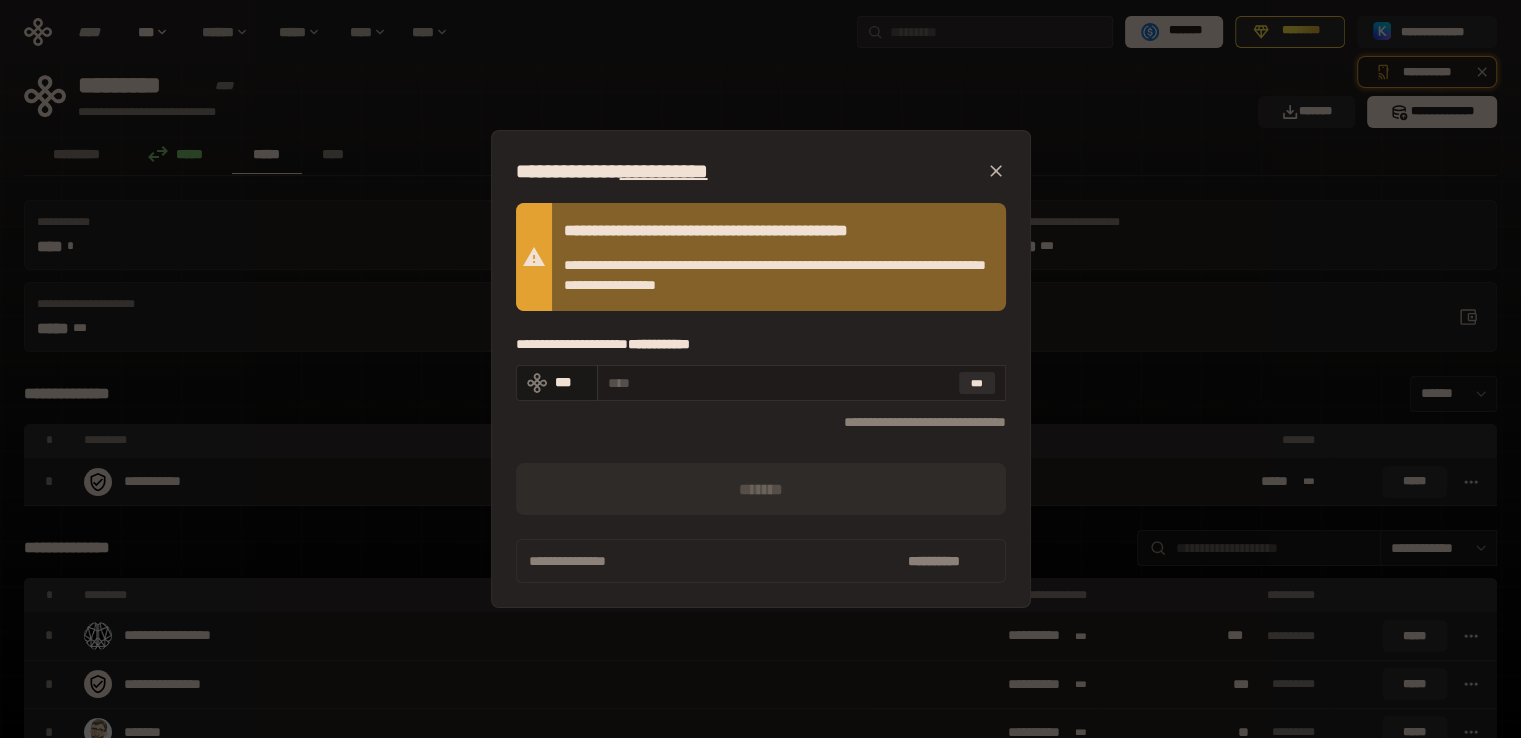 click at bounding box center [779, 383] 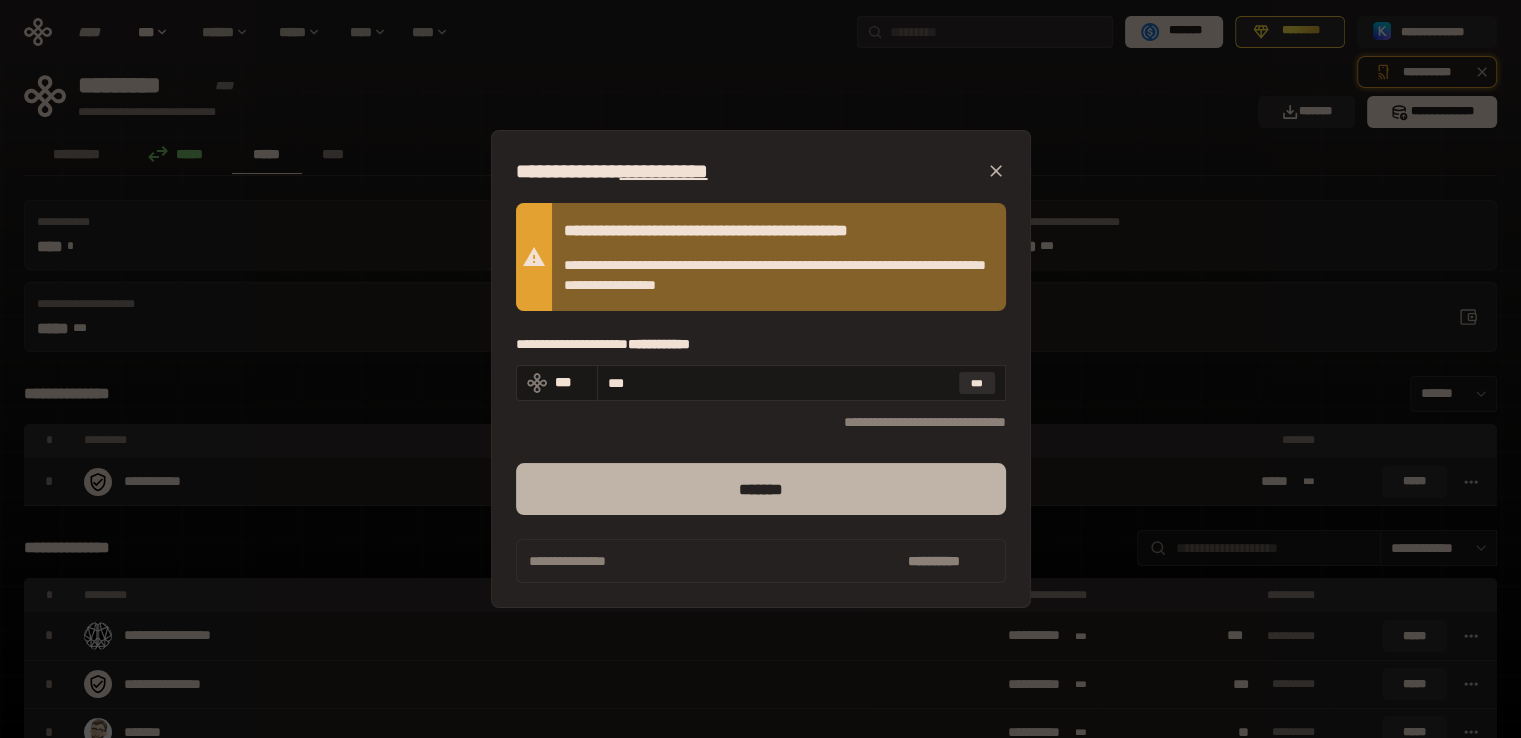 type on "***" 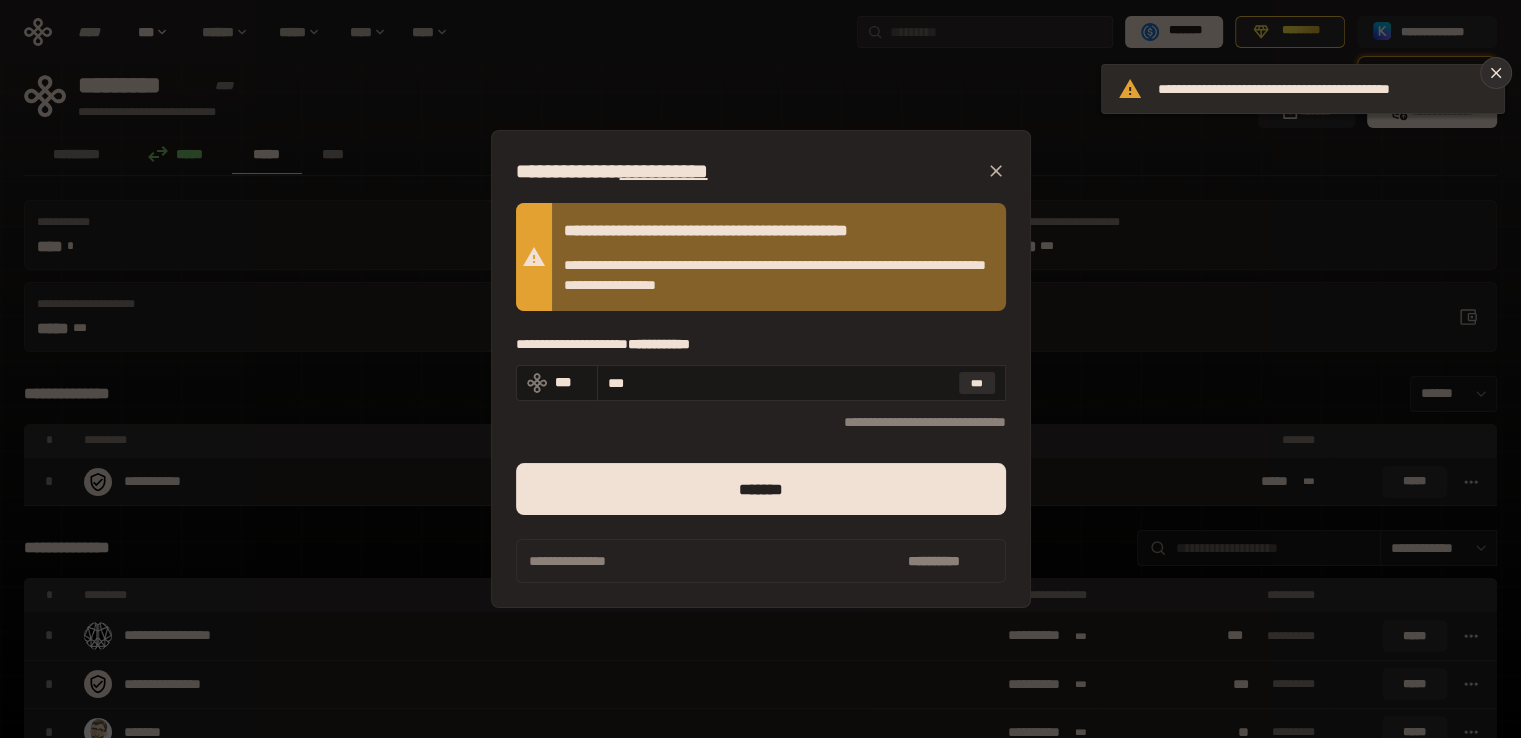 click on "**********" at bounding box center (1323, 89) 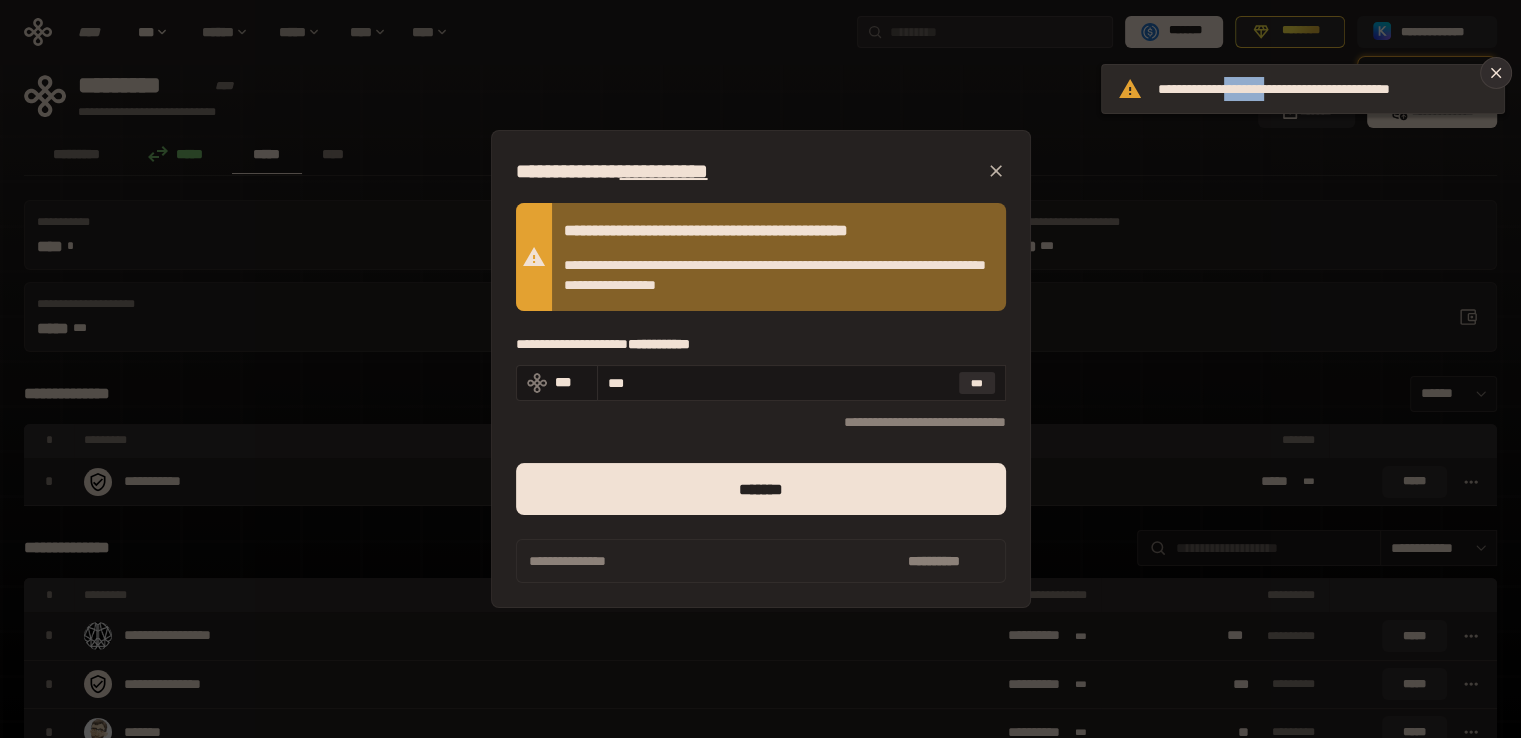 click on "**********" at bounding box center (1323, 89) 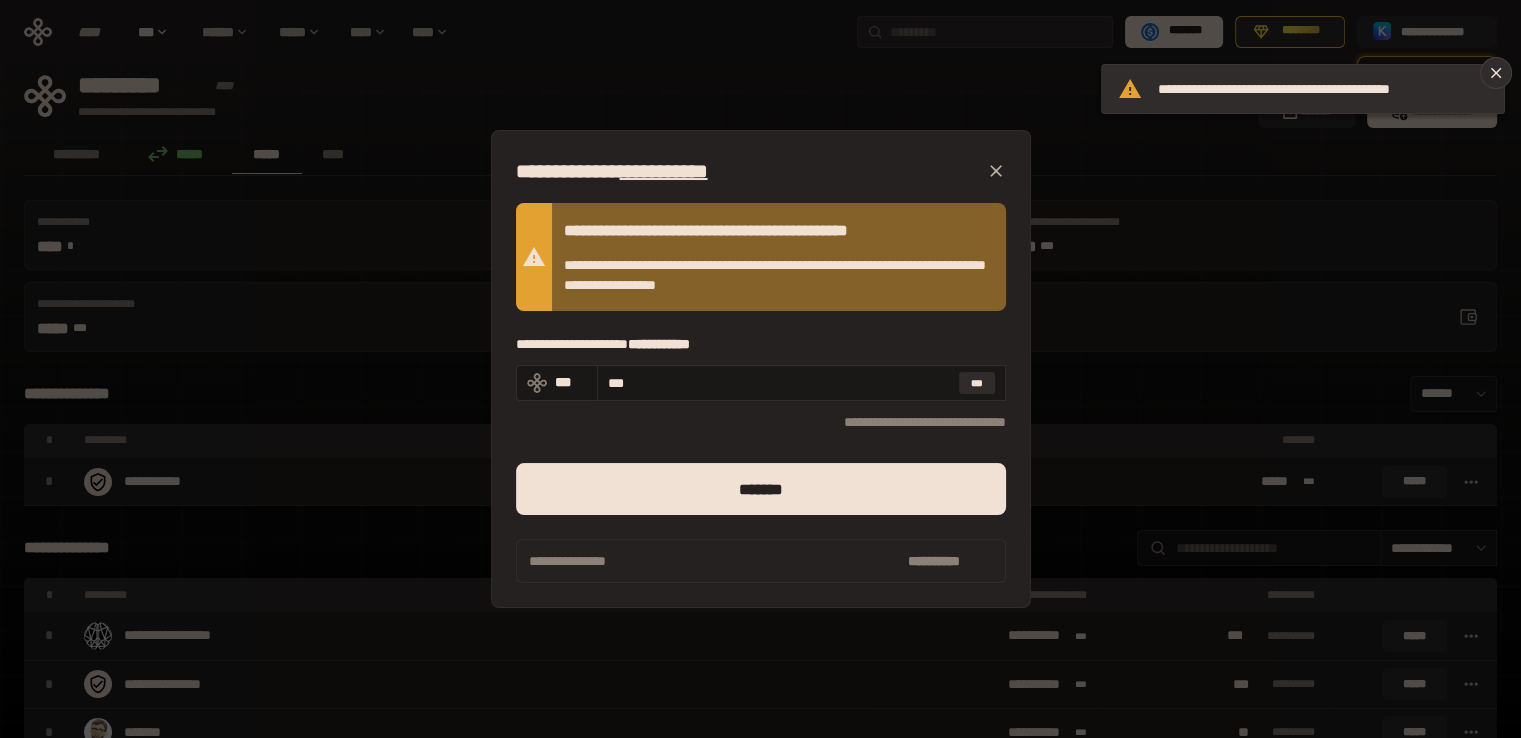 click on "[FIRST] [LAST] [ADDRESS] [CITY] [STATE] [ZIP] [COUNTRY] [PHONE] [PHONE] [EMAIL]" at bounding box center (760, 369) 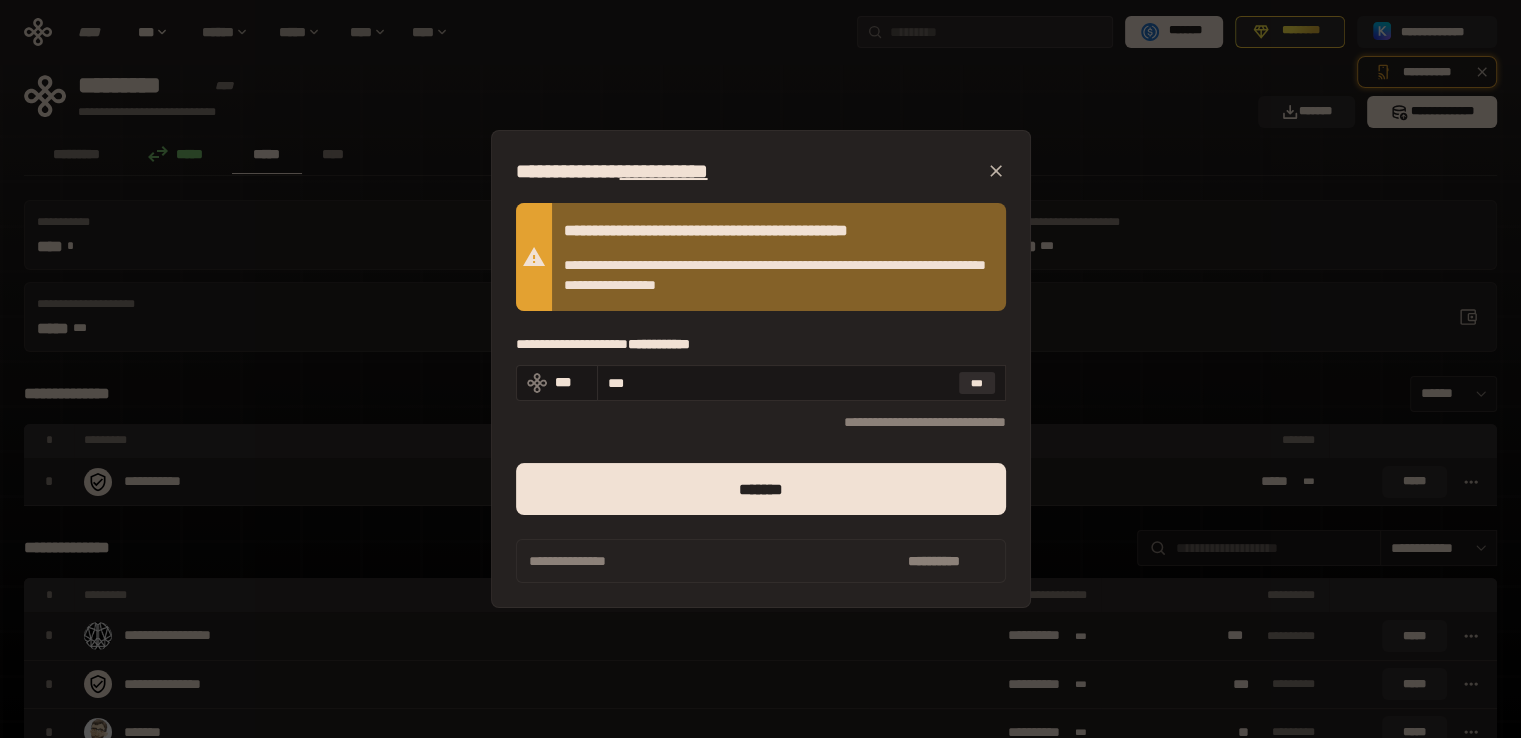click 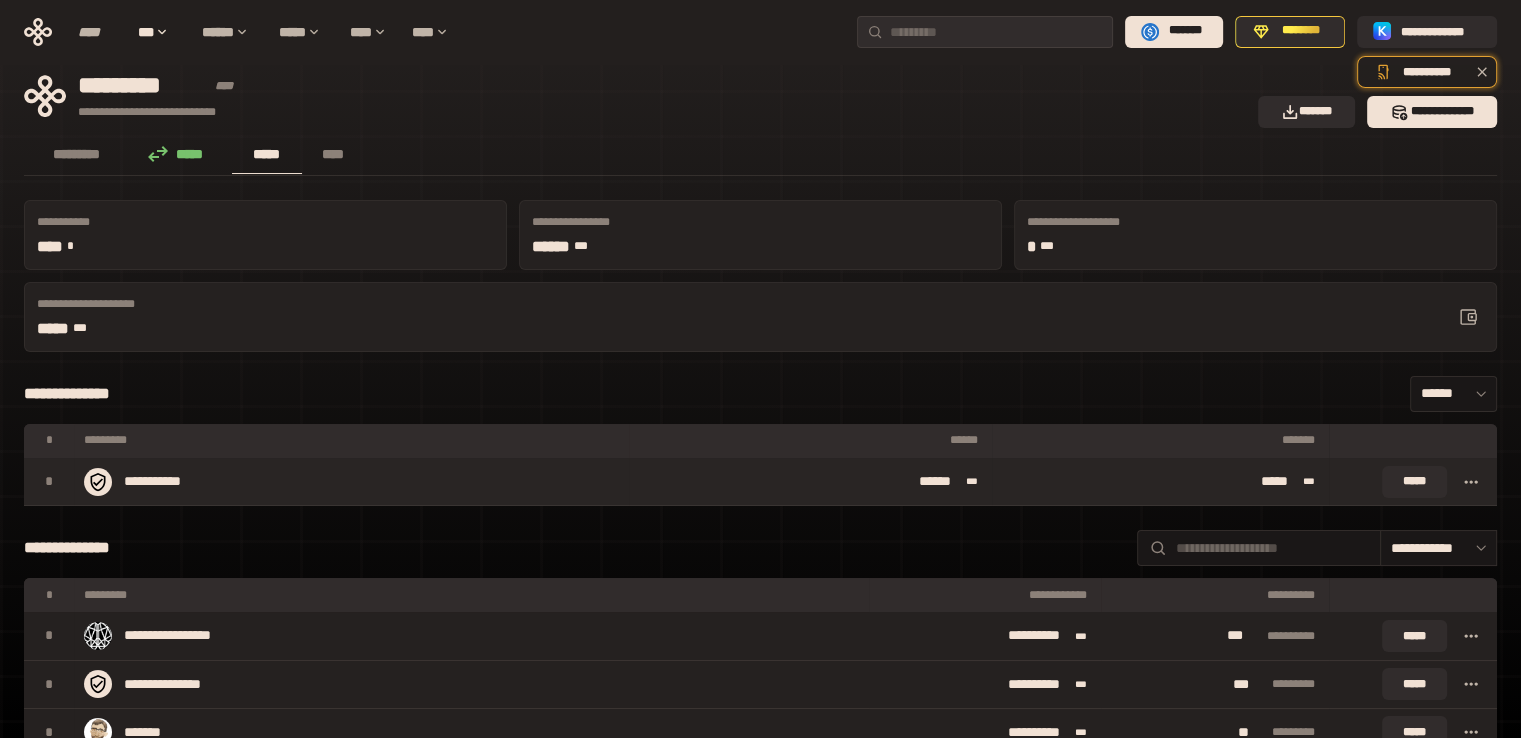 click on "**********" at bounding box center (351, 482) 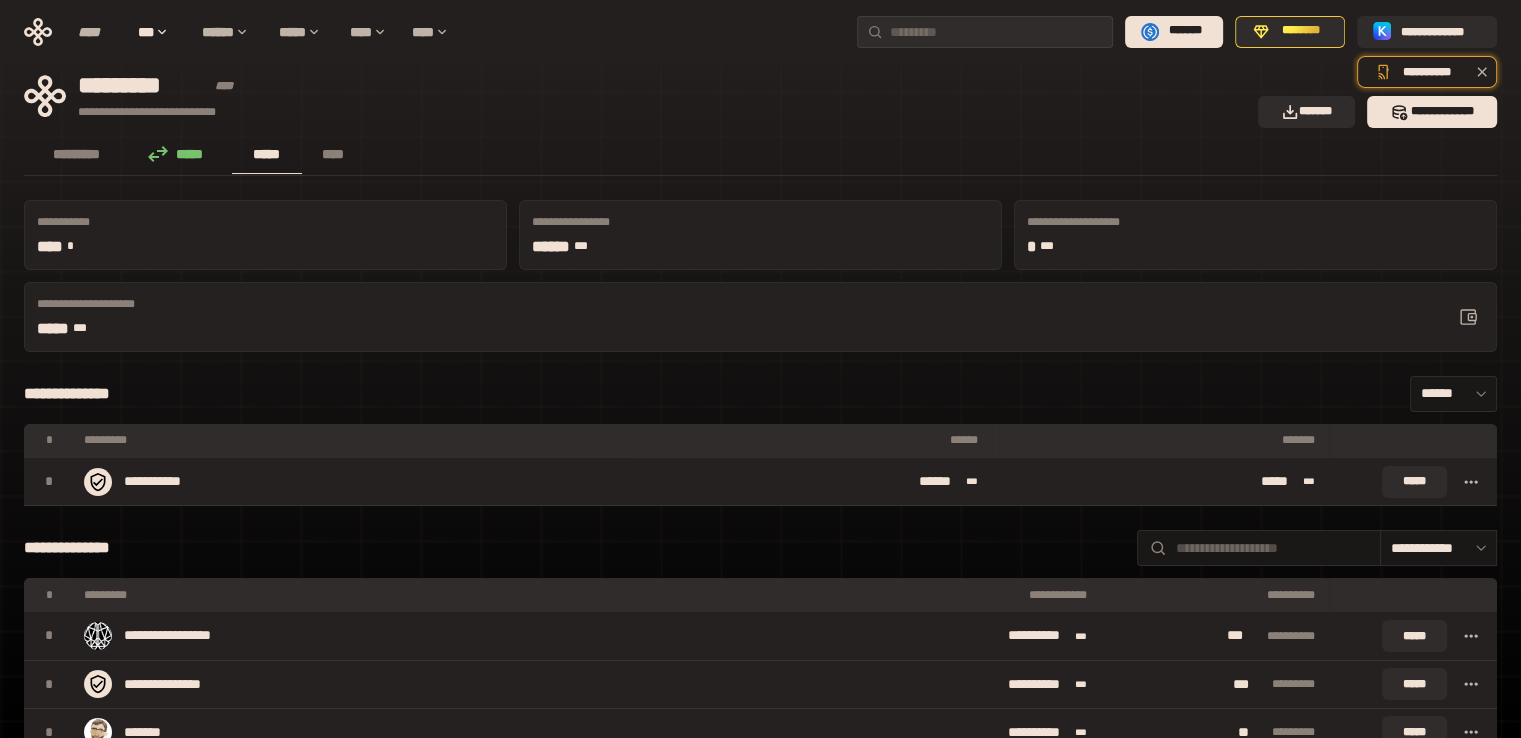 click 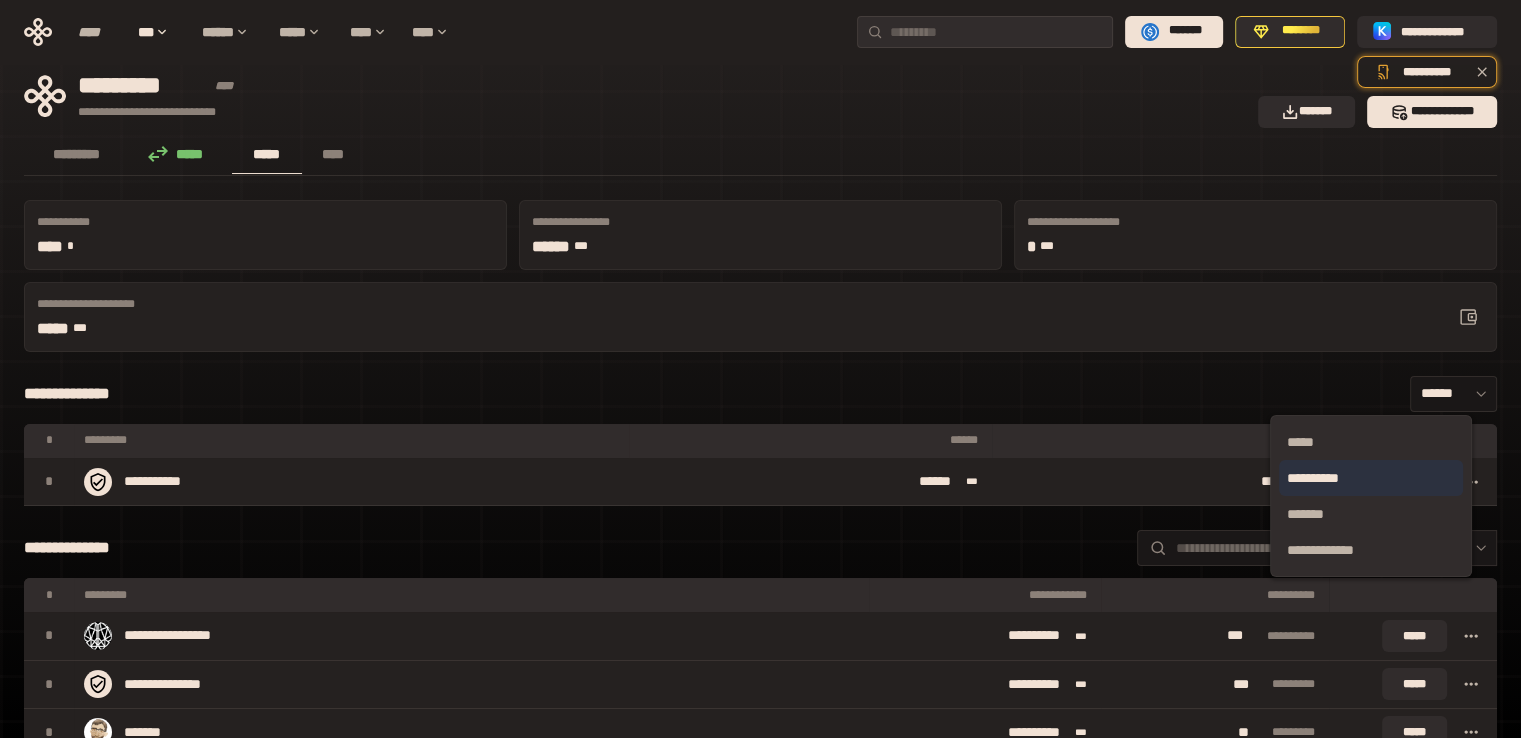 click on "**********" at bounding box center (1371, 478) 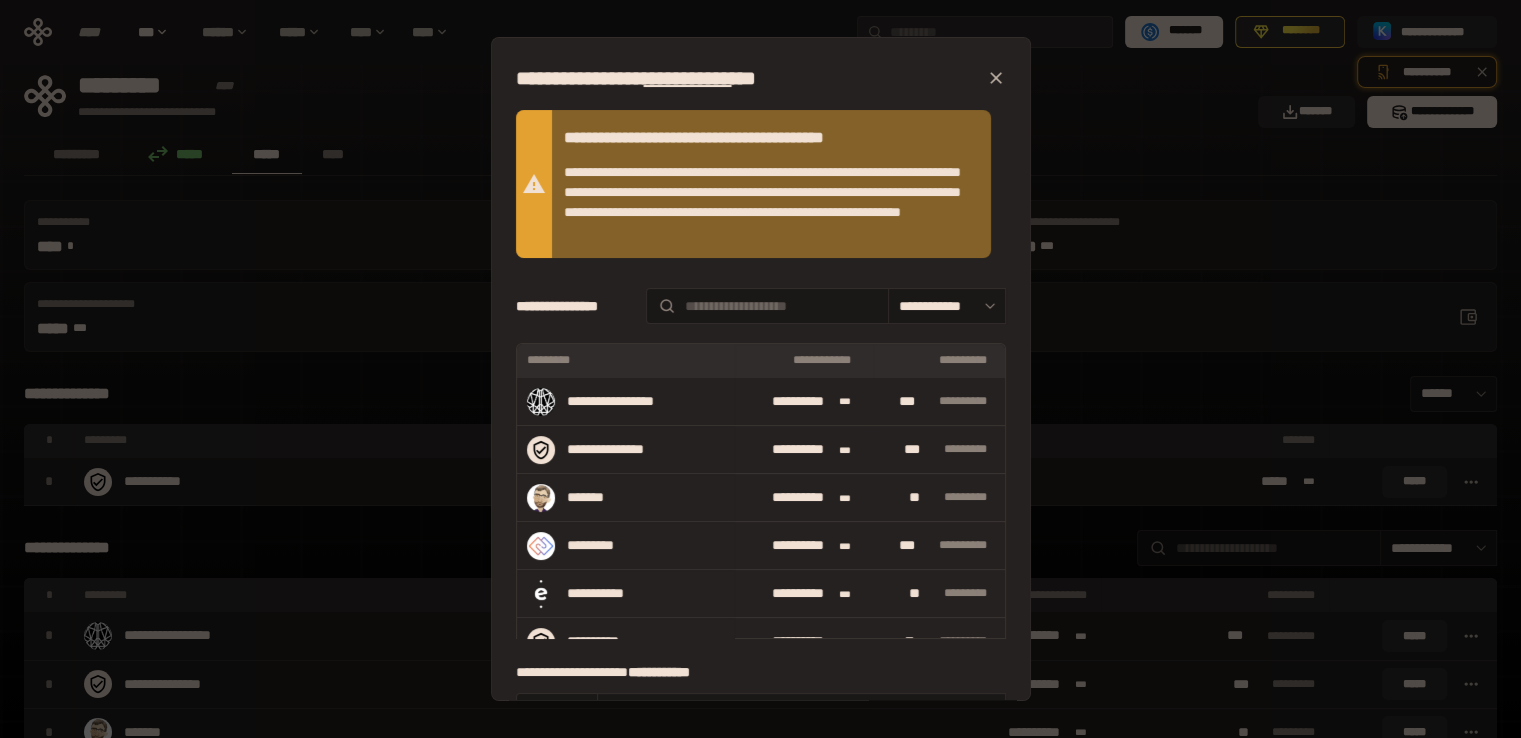 click 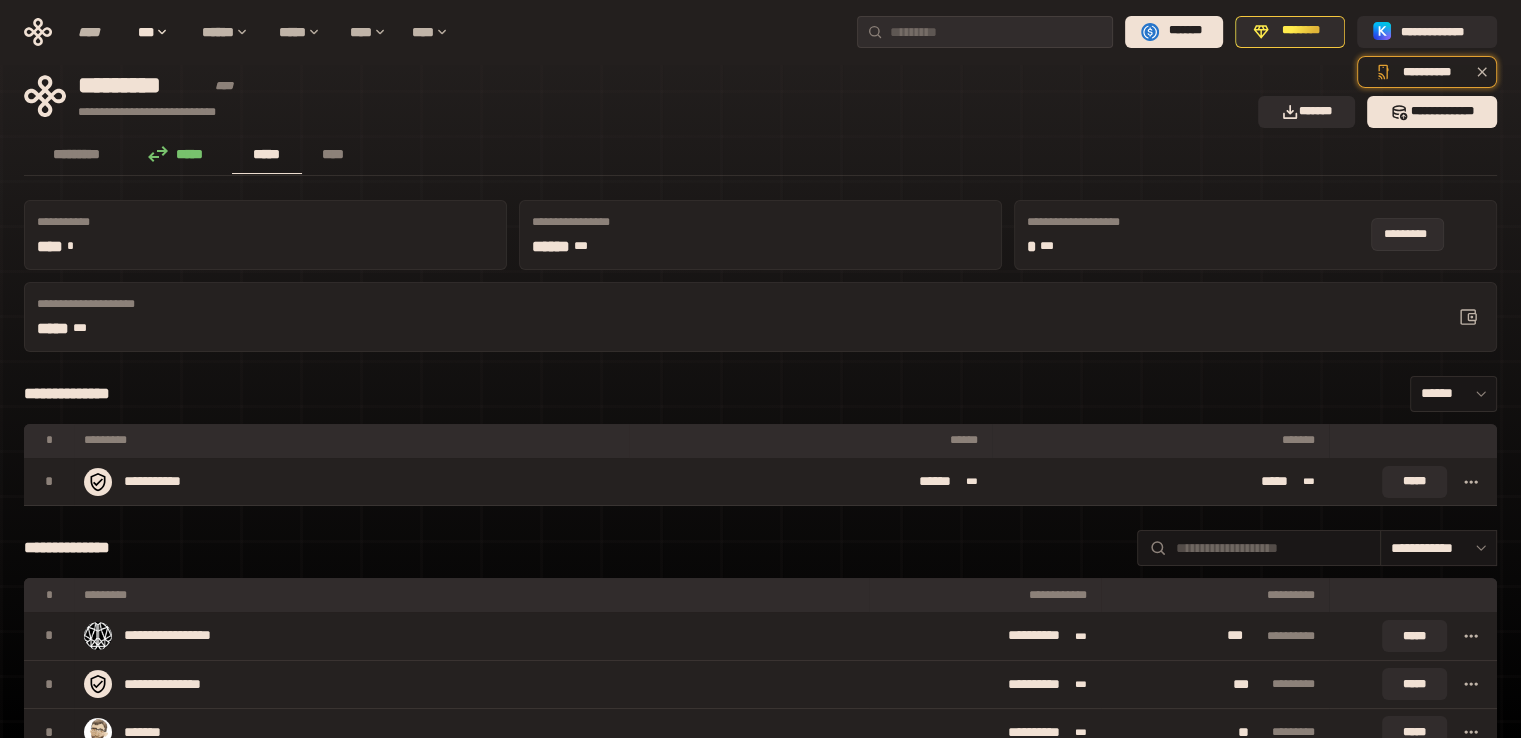 click 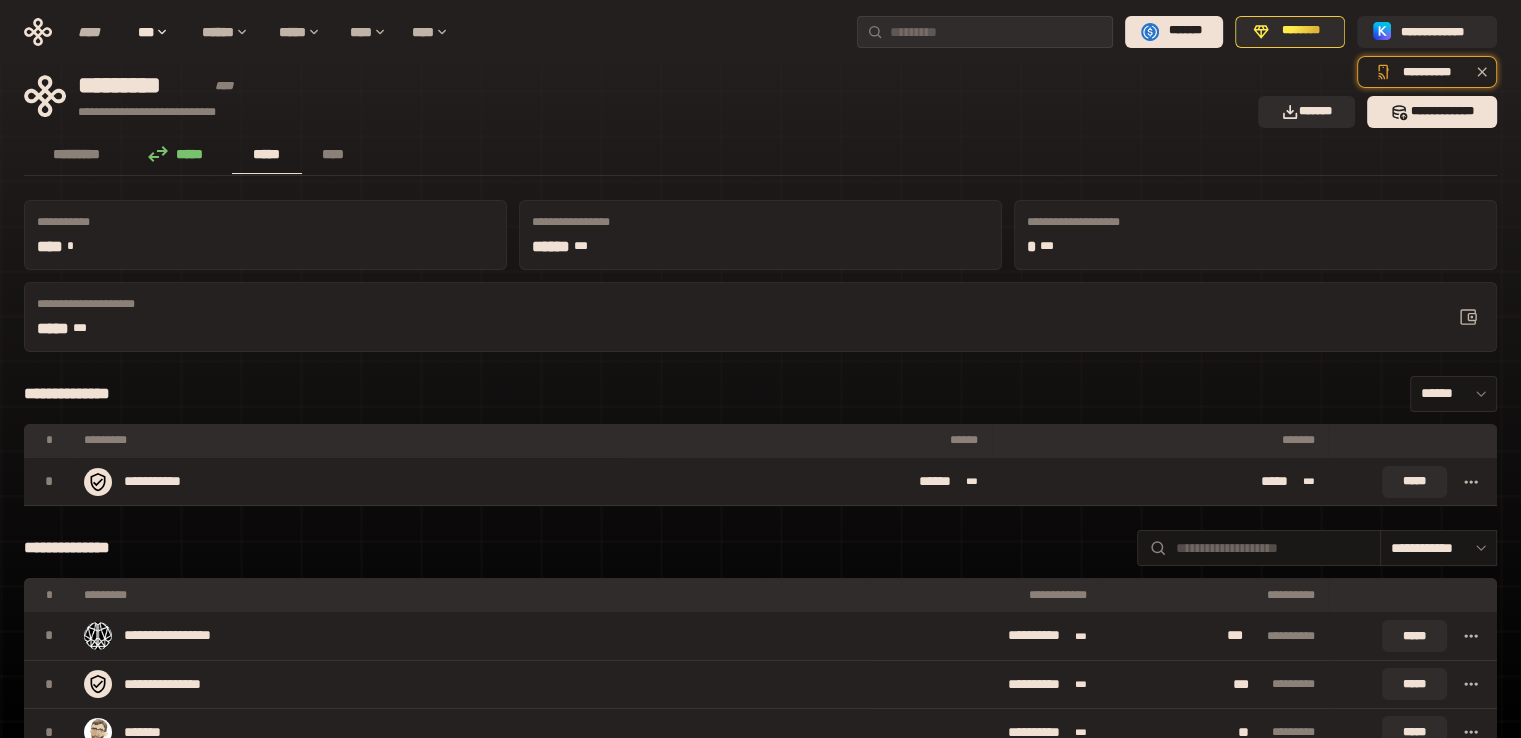 drag, startPoint x: 980, startPoint y: 96, endPoint x: 699, endPoint y: 293, distance: 343.17633 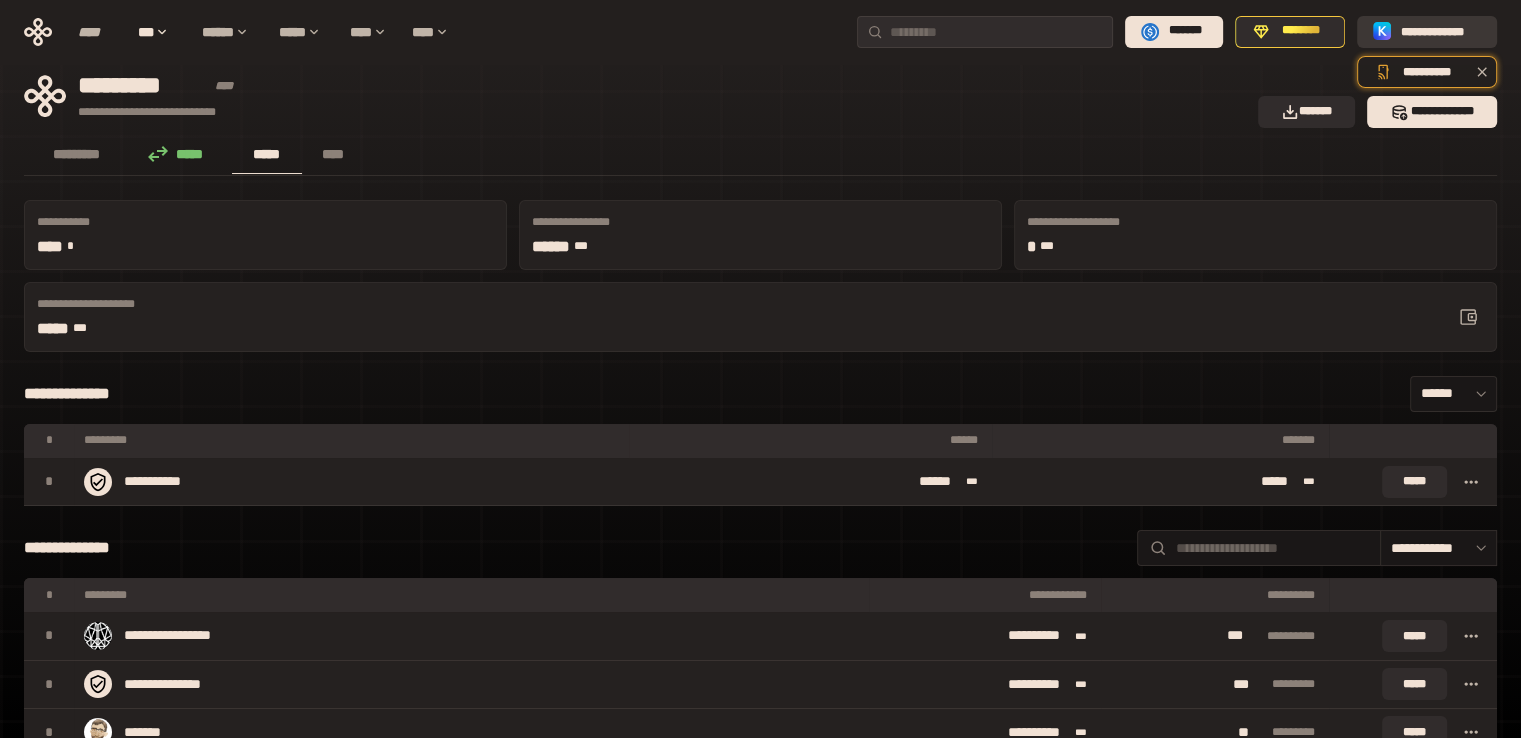 click 